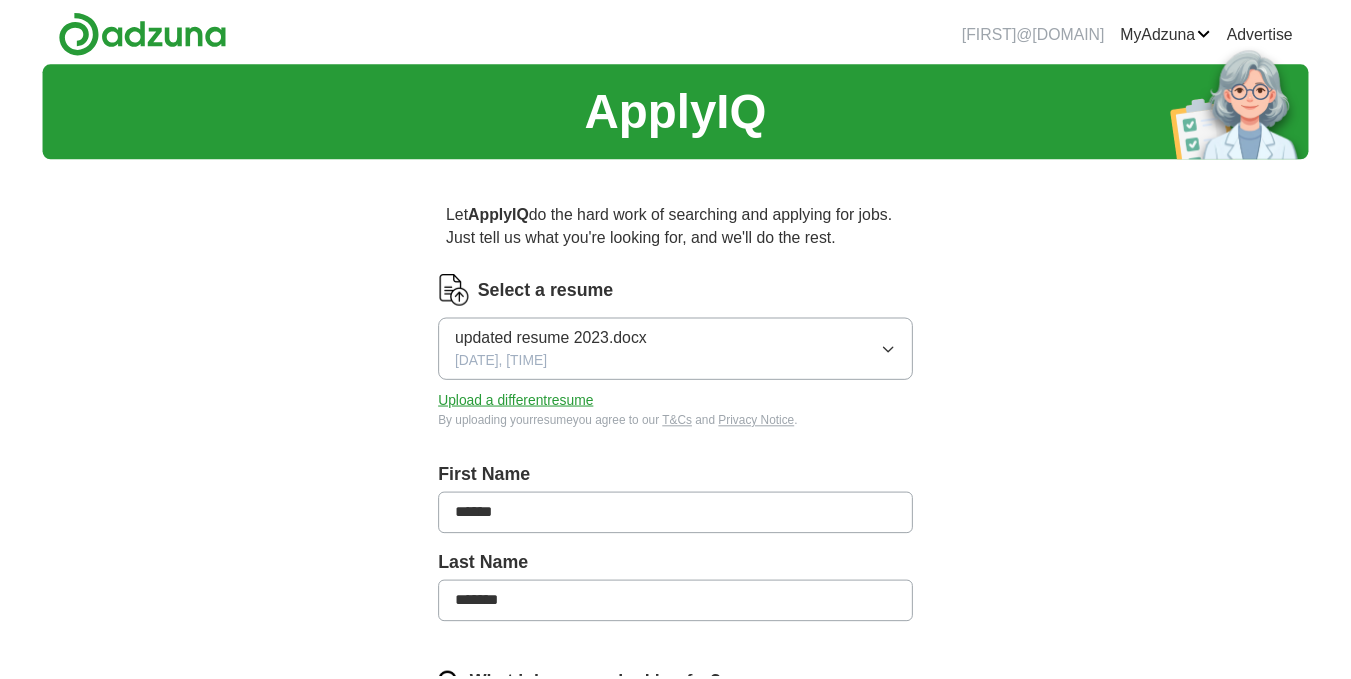 scroll, scrollTop: 0, scrollLeft: 0, axis: both 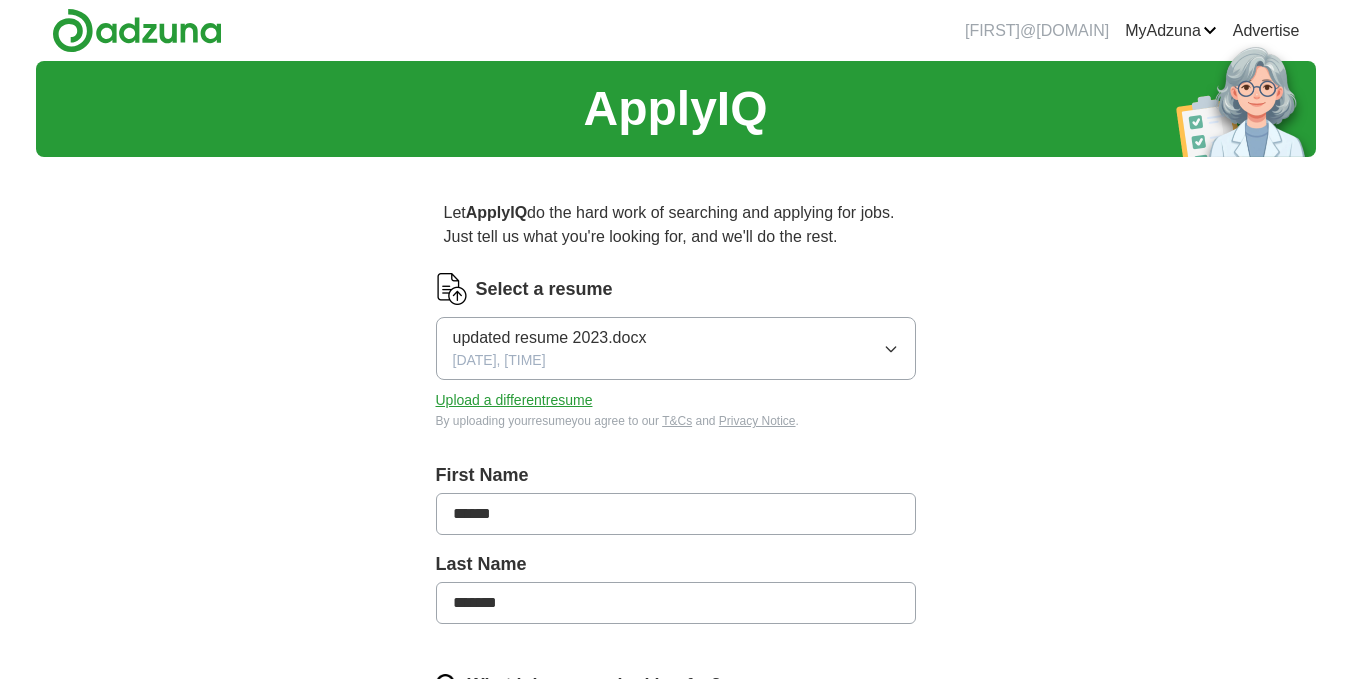 click 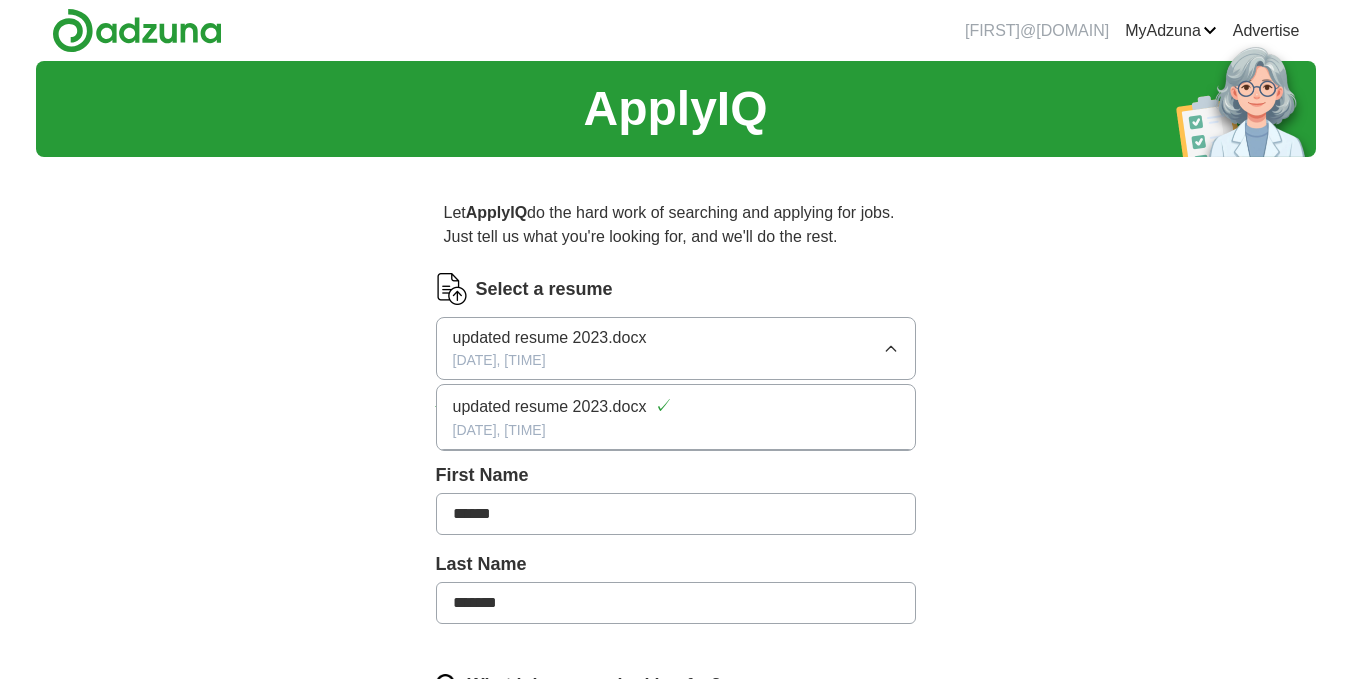 click 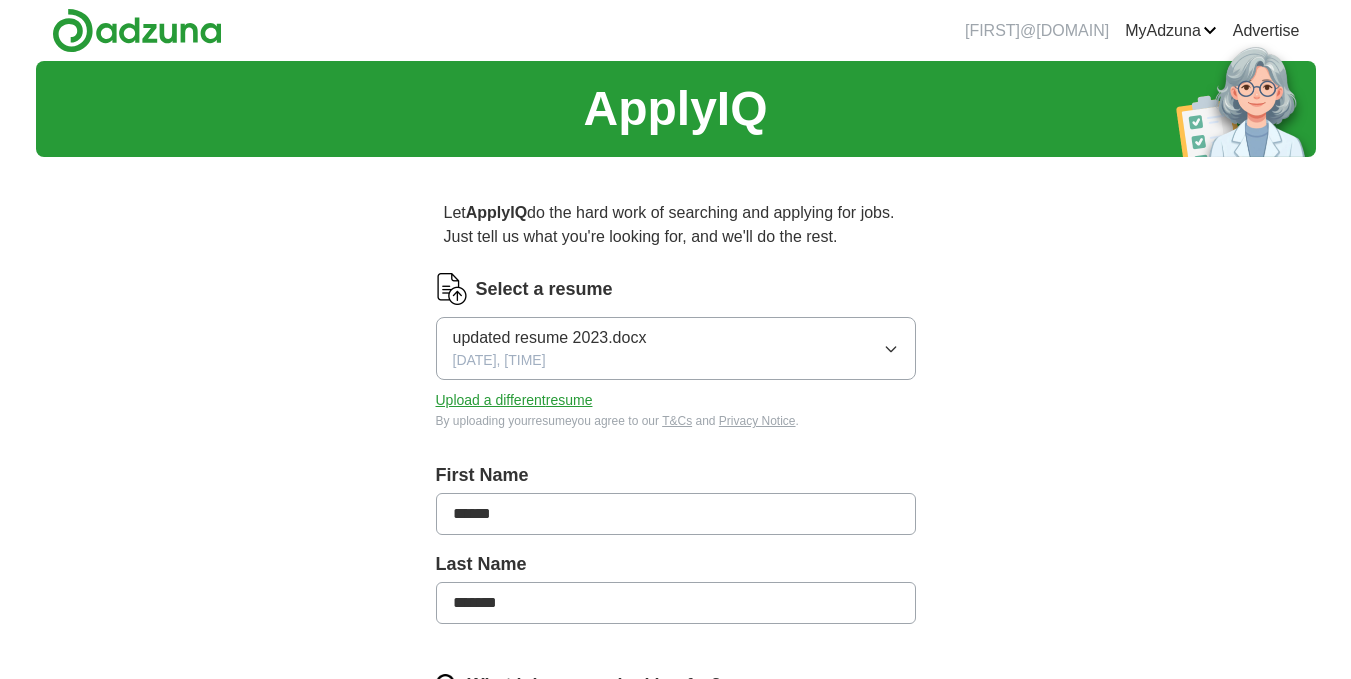 click on "Upload a different  resume" at bounding box center [514, 400] 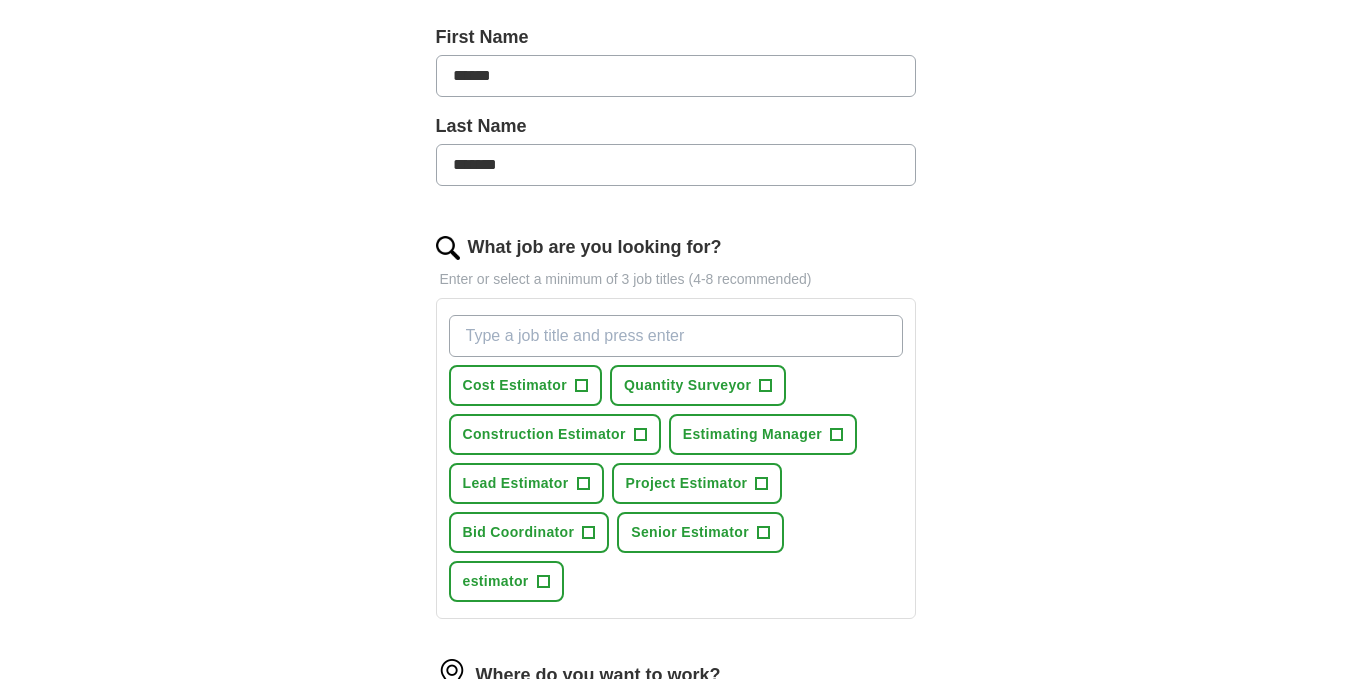 scroll, scrollTop: 500, scrollLeft: 0, axis: vertical 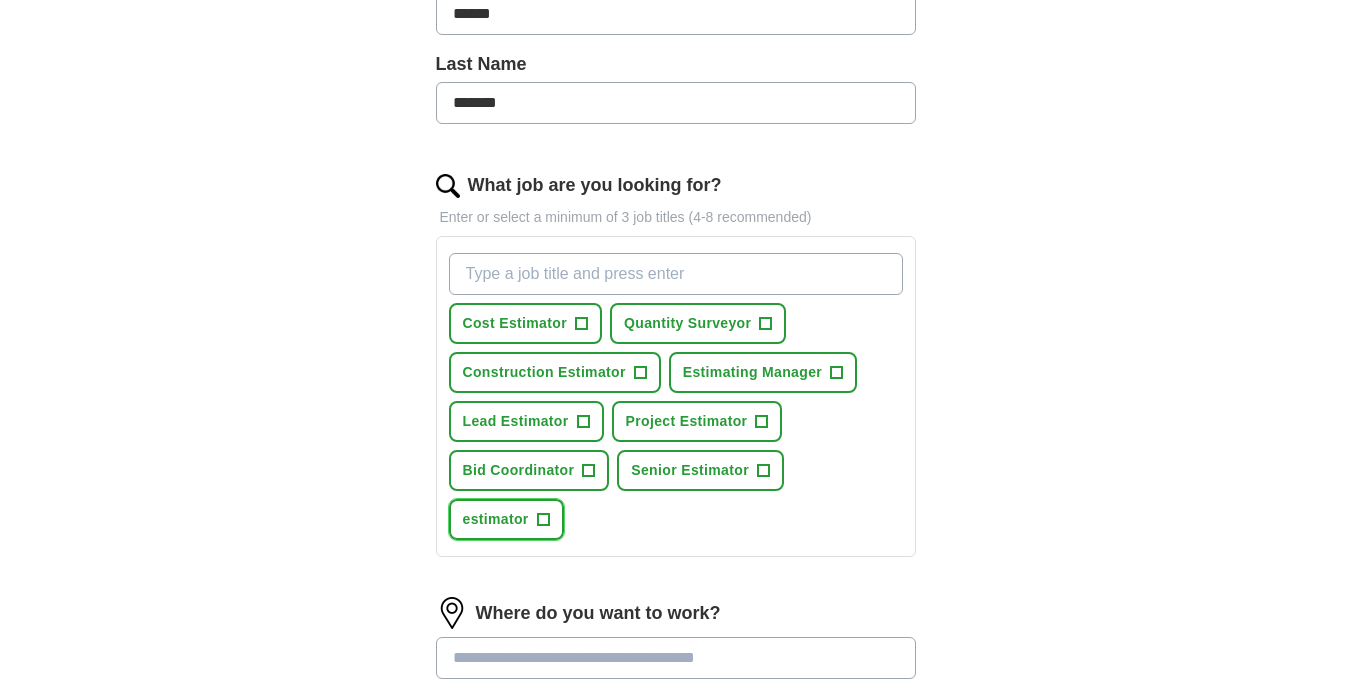 click on "estimator" at bounding box center [496, 519] 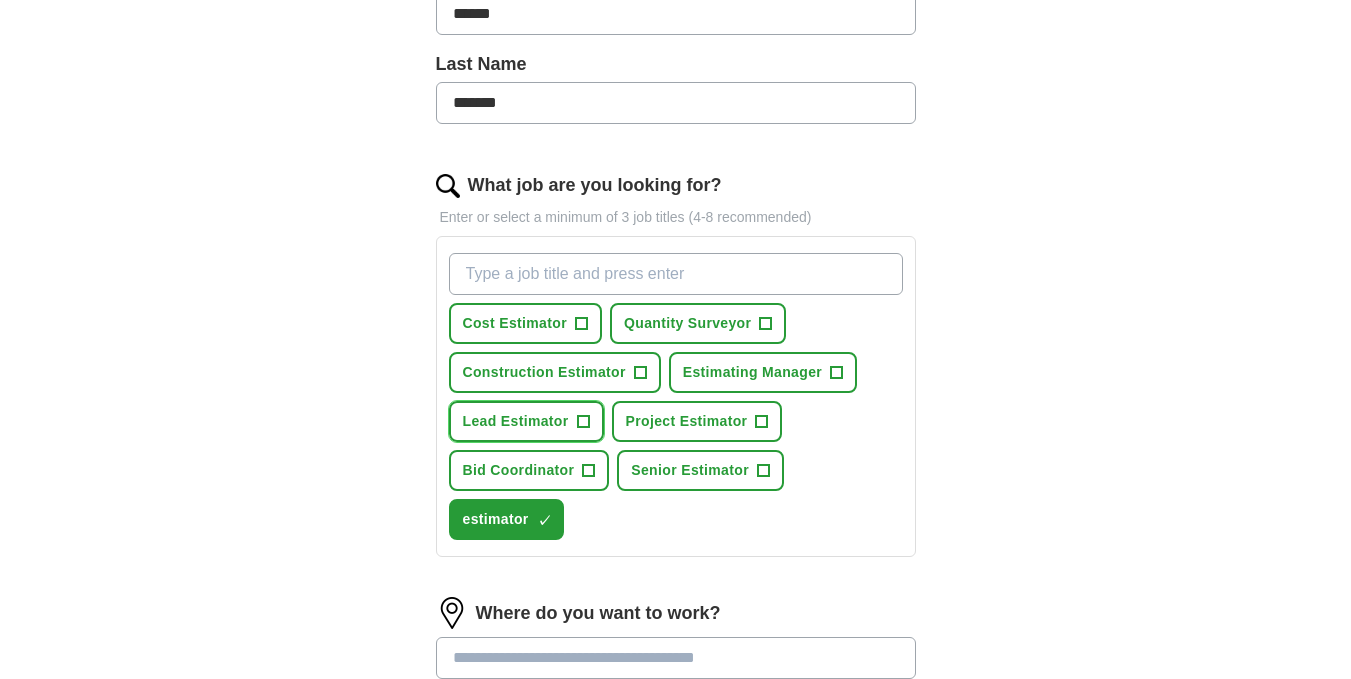 click on "Lead Estimator" at bounding box center (516, 421) 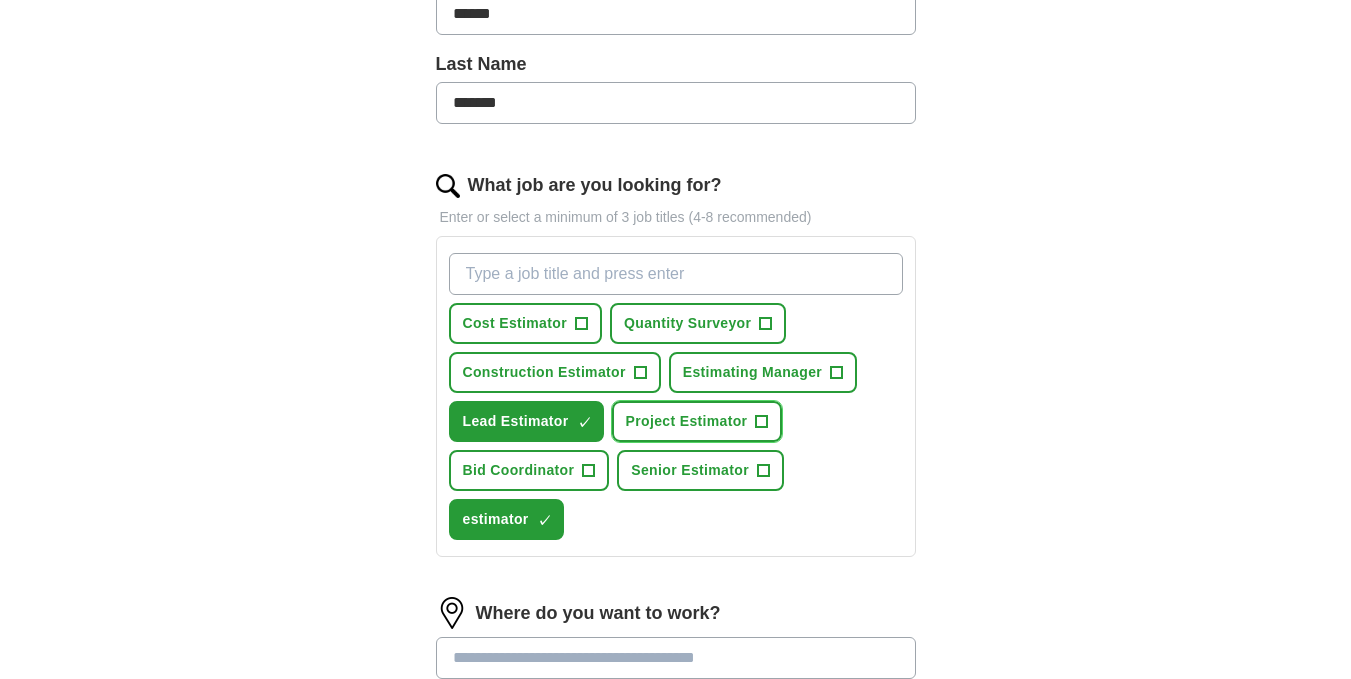 click on "Project Estimator" at bounding box center (687, 421) 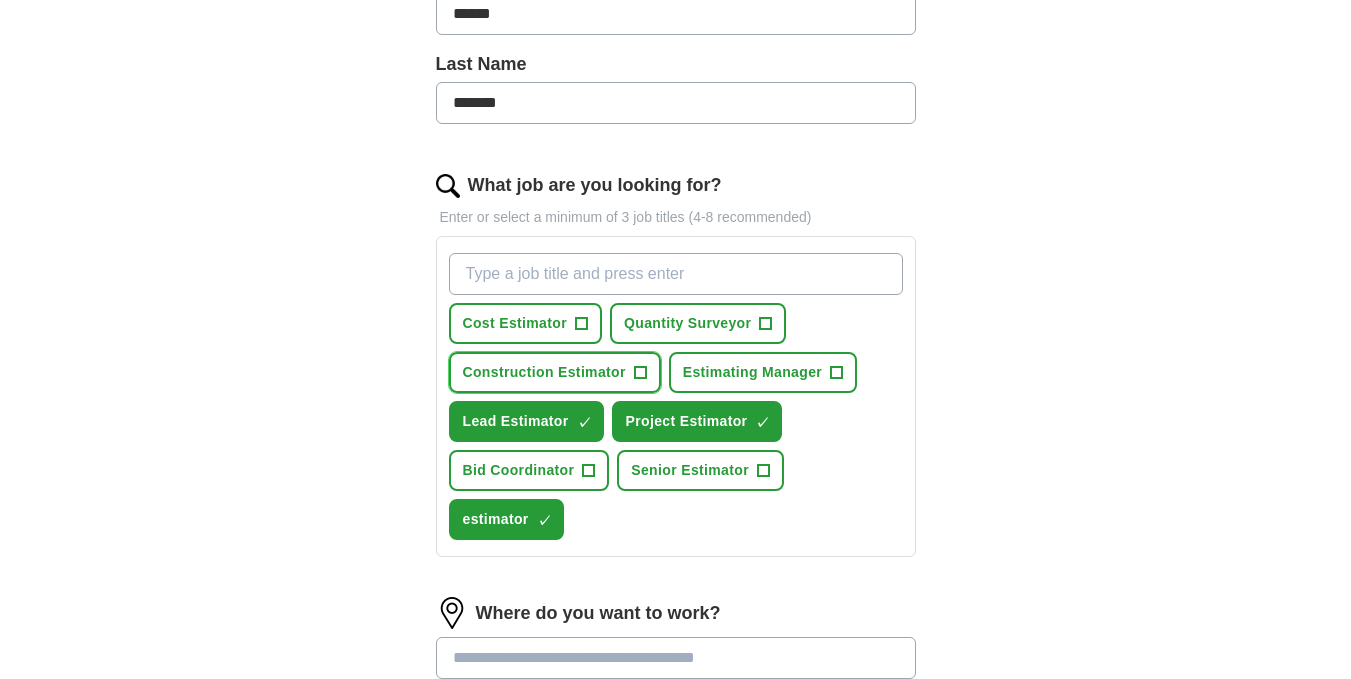 click on "Construction Estimator" at bounding box center [544, 372] 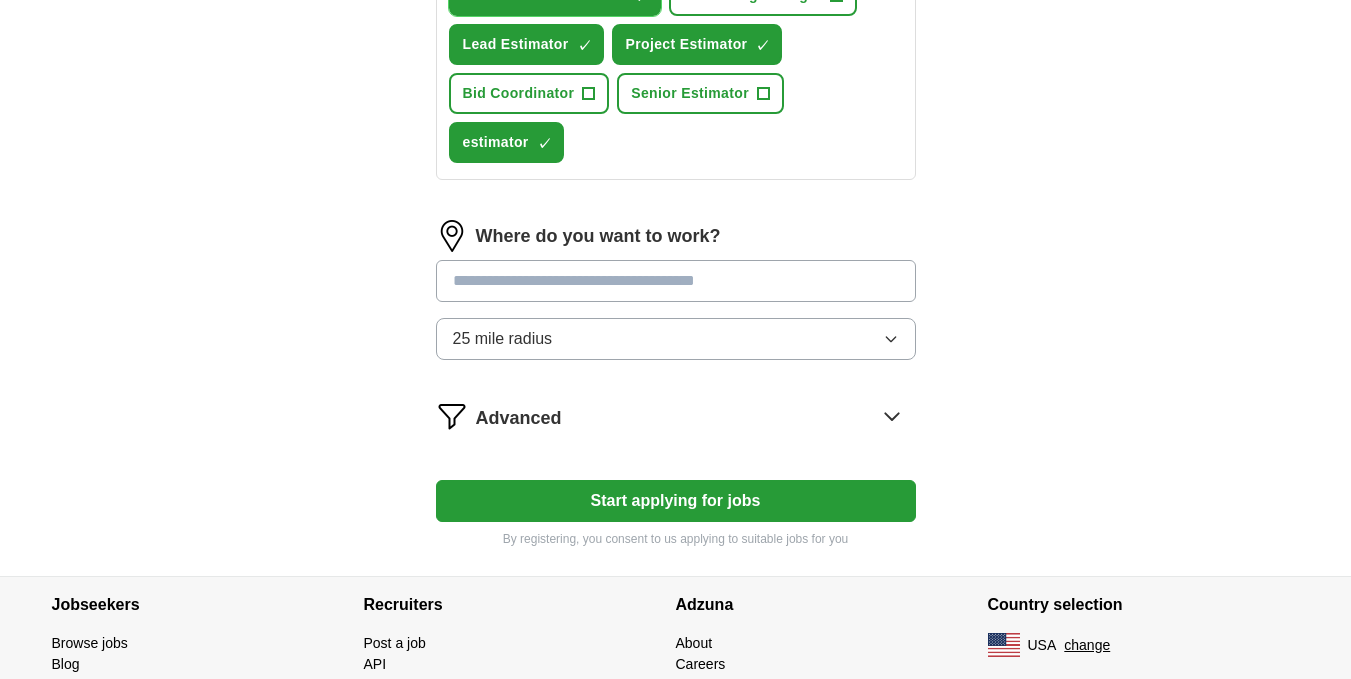 scroll, scrollTop: 900, scrollLeft: 0, axis: vertical 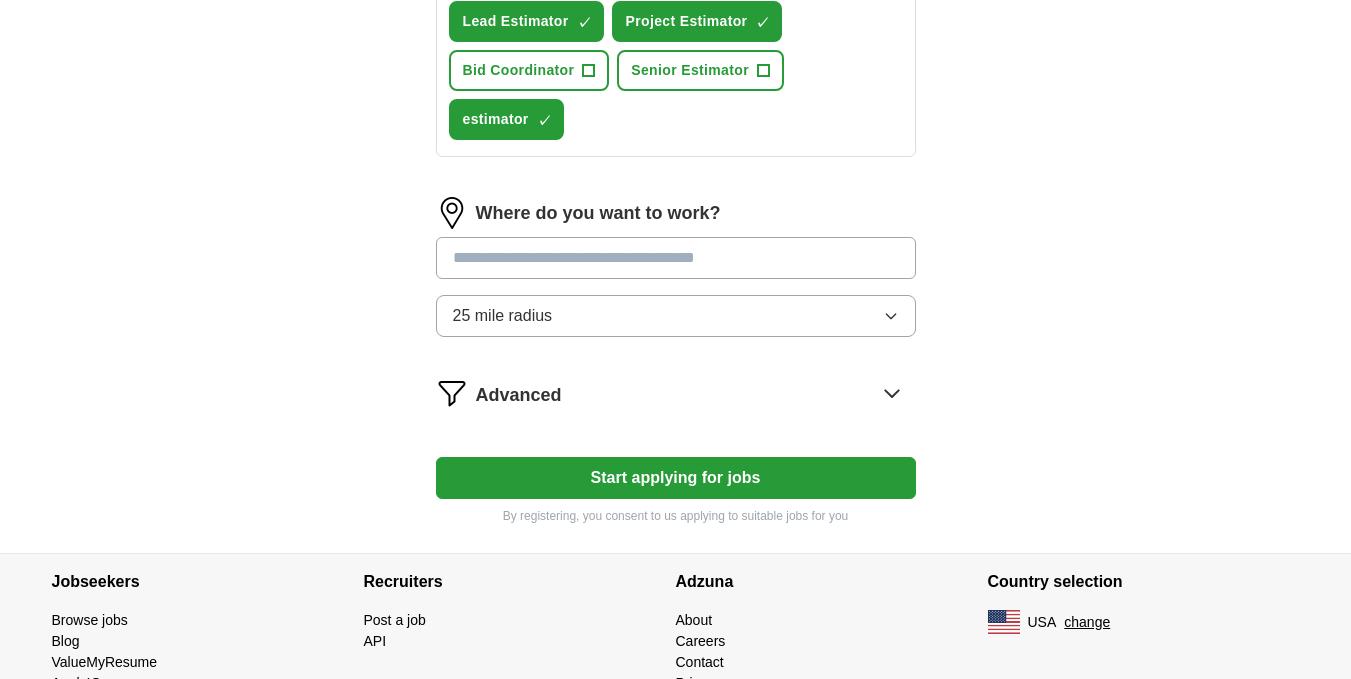click at bounding box center (676, 258) 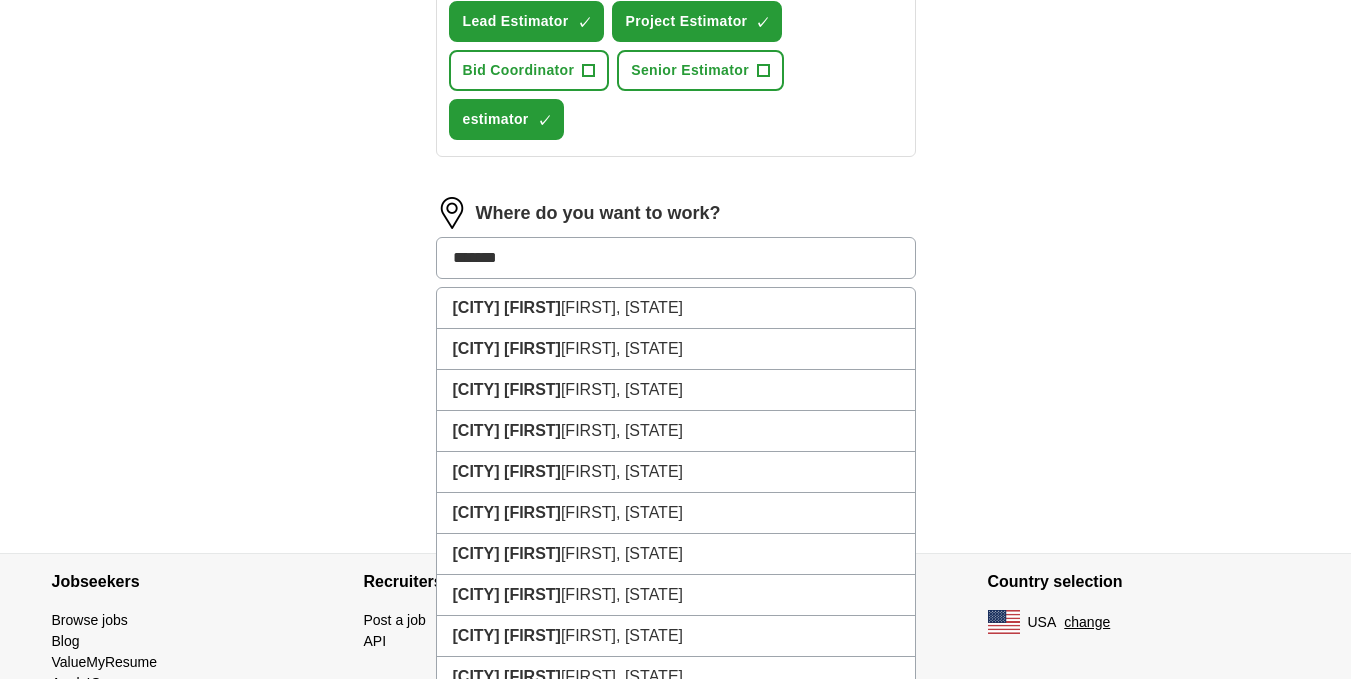type on "********" 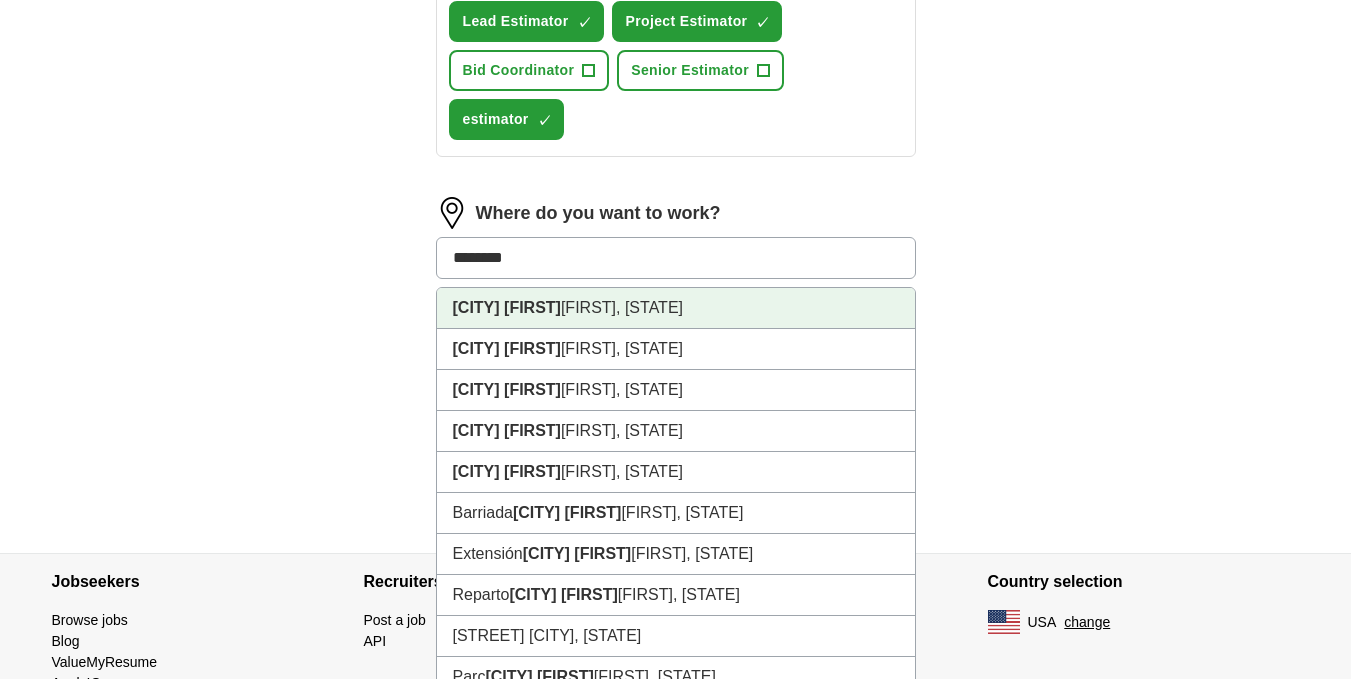 click on "[CITY] [STATE]" at bounding box center [676, 308] 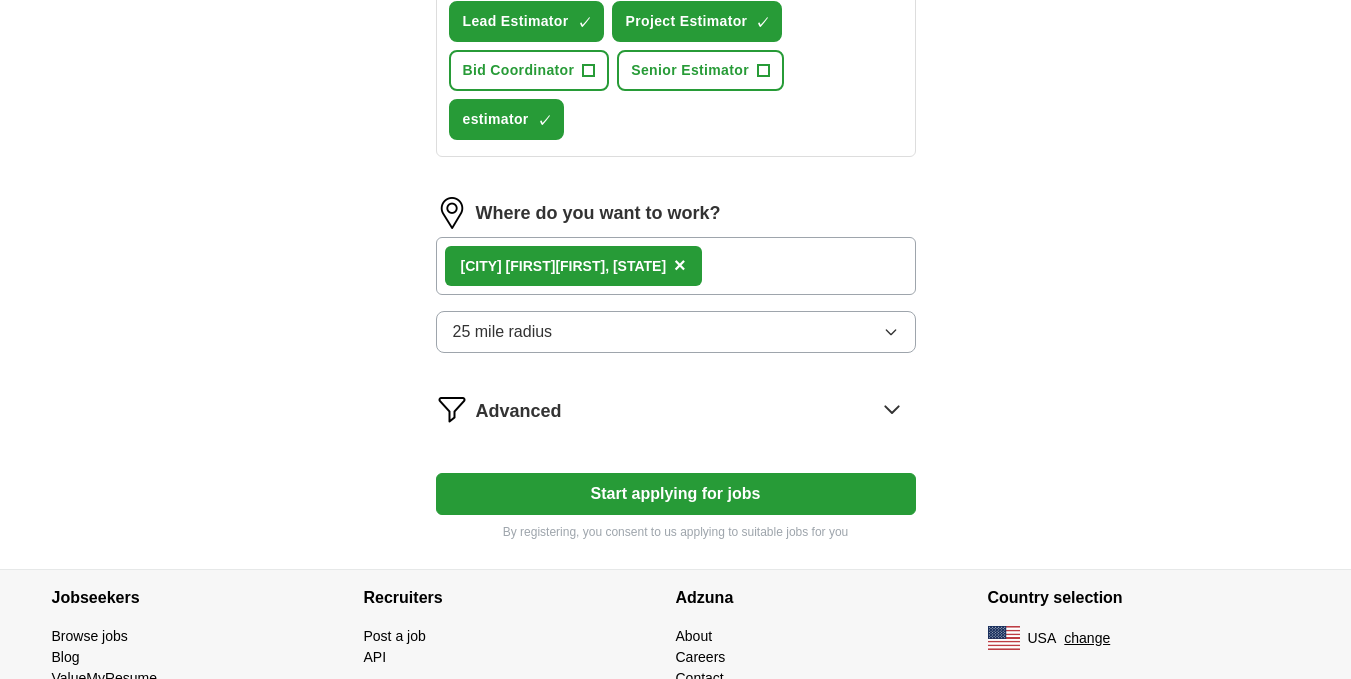 click 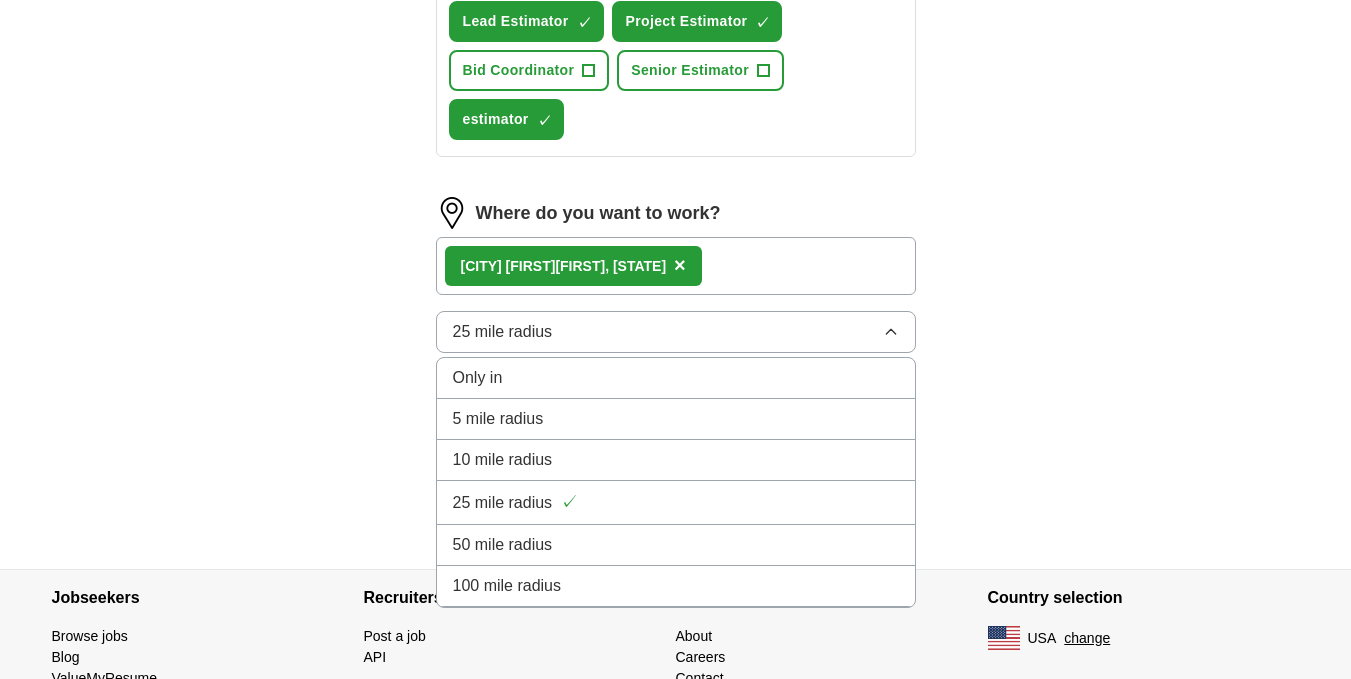 click on "25 mile radius" at bounding box center (503, 503) 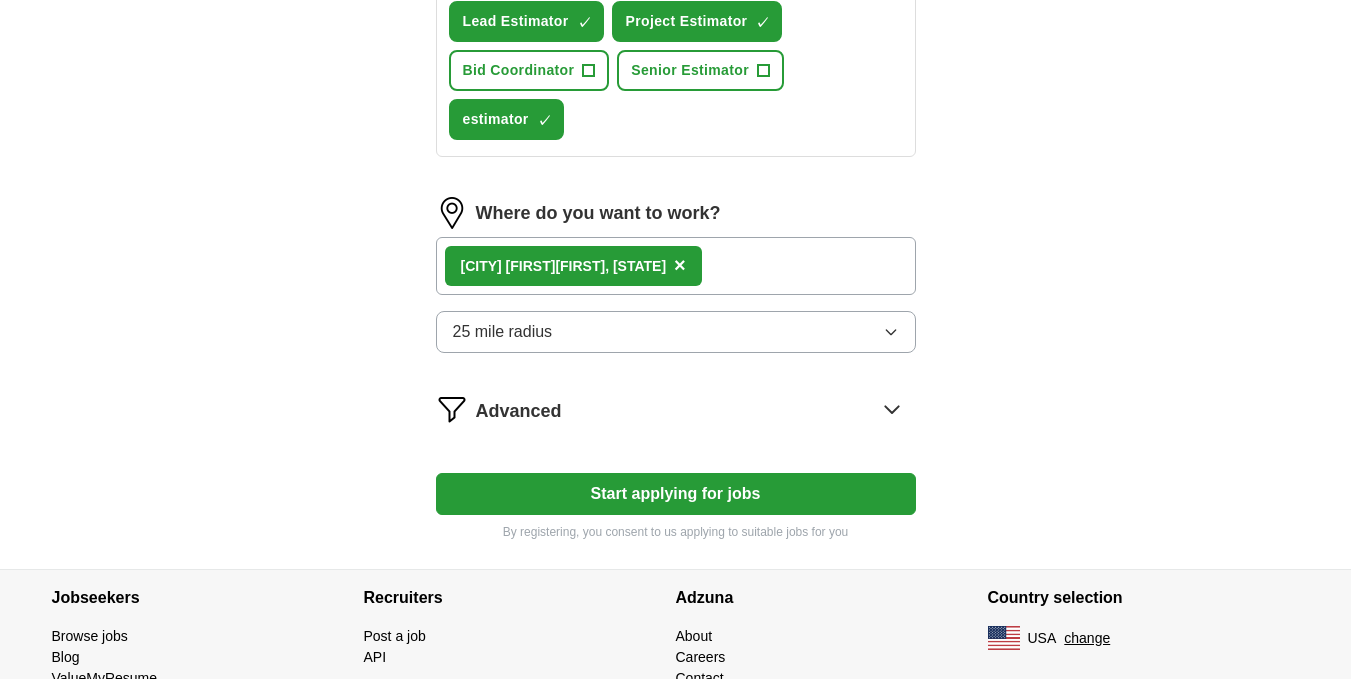click on "Start applying for jobs" at bounding box center [676, 494] 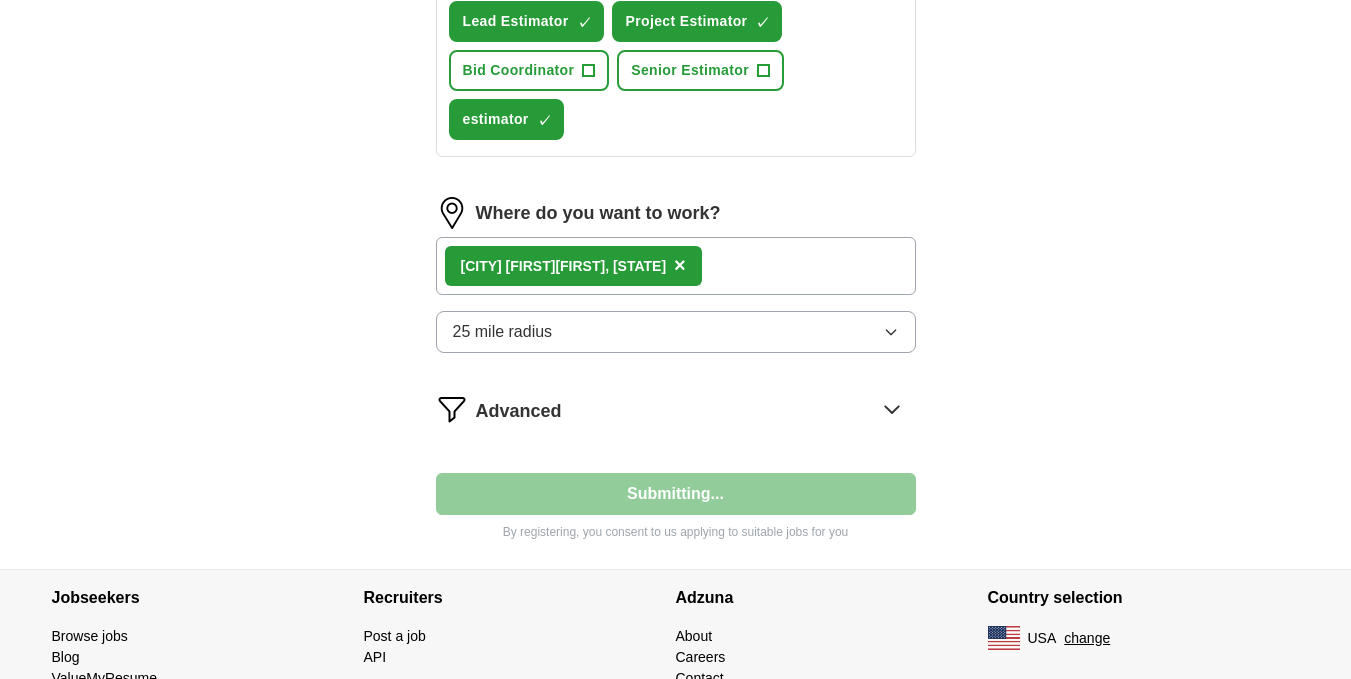select on "**" 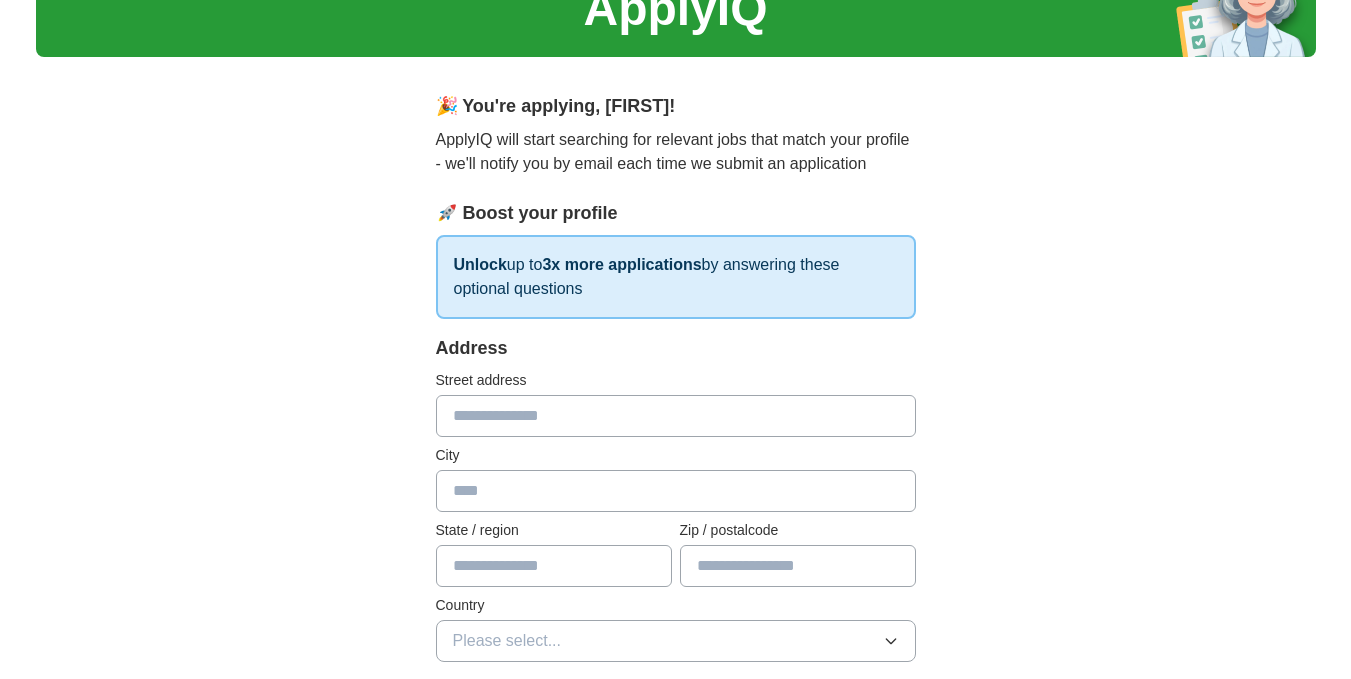scroll, scrollTop: 200, scrollLeft: 0, axis: vertical 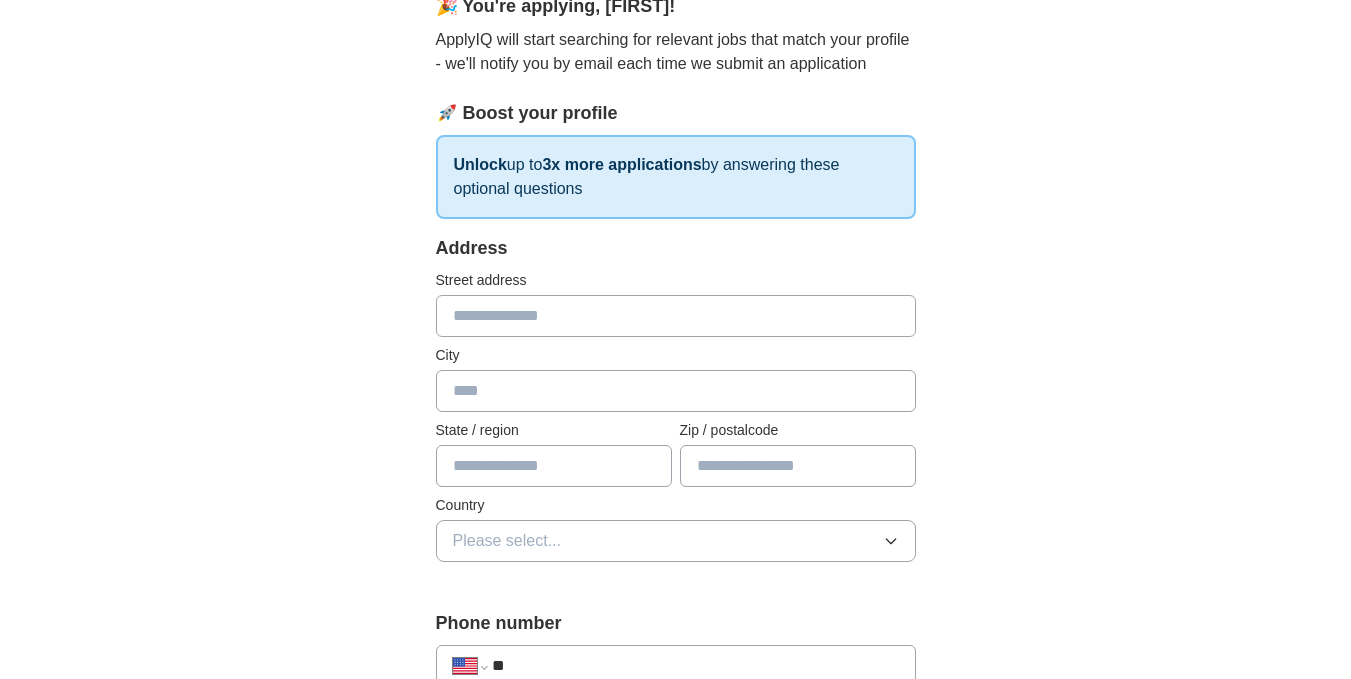 click at bounding box center (676, 316) 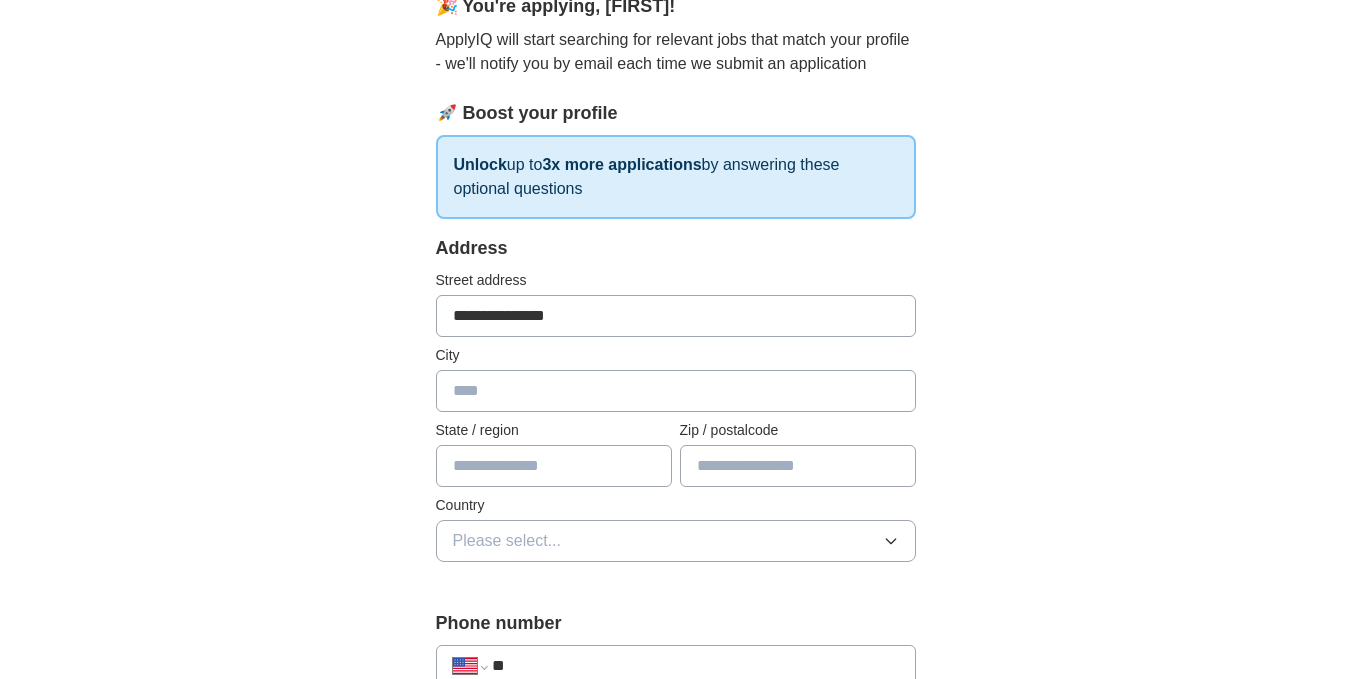 type on "**********" 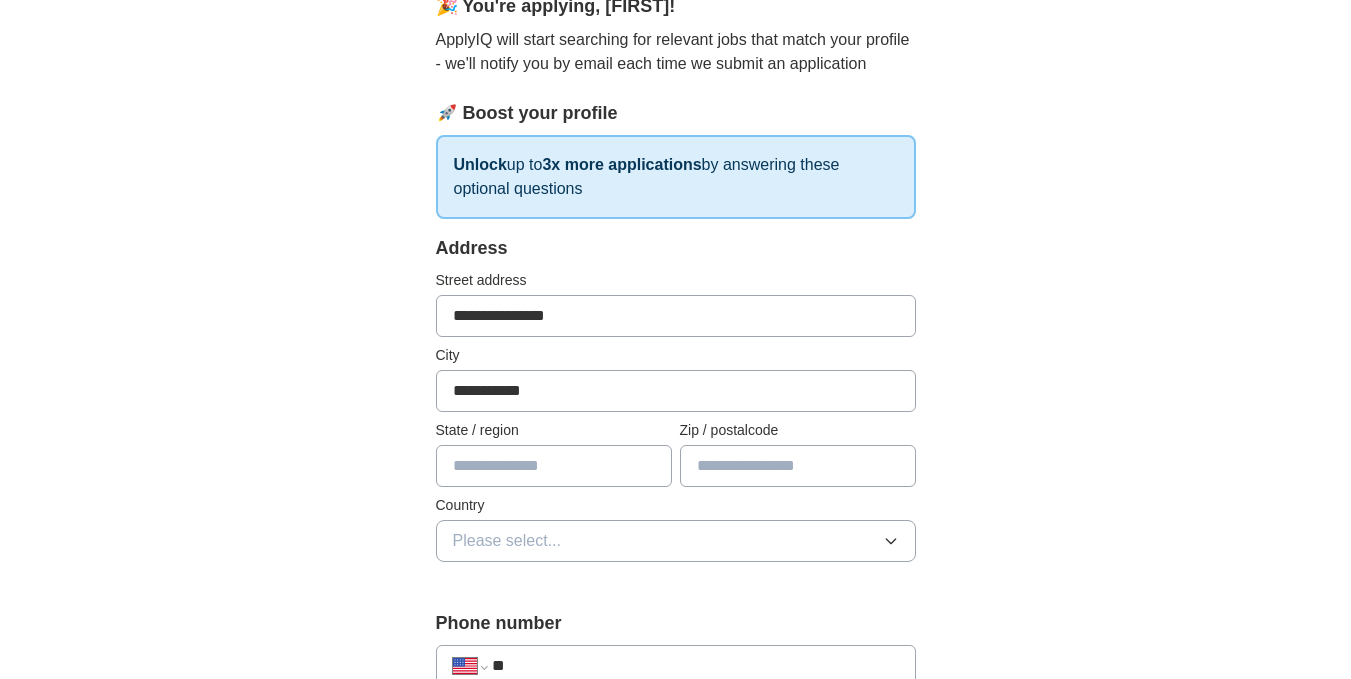 type on "**" 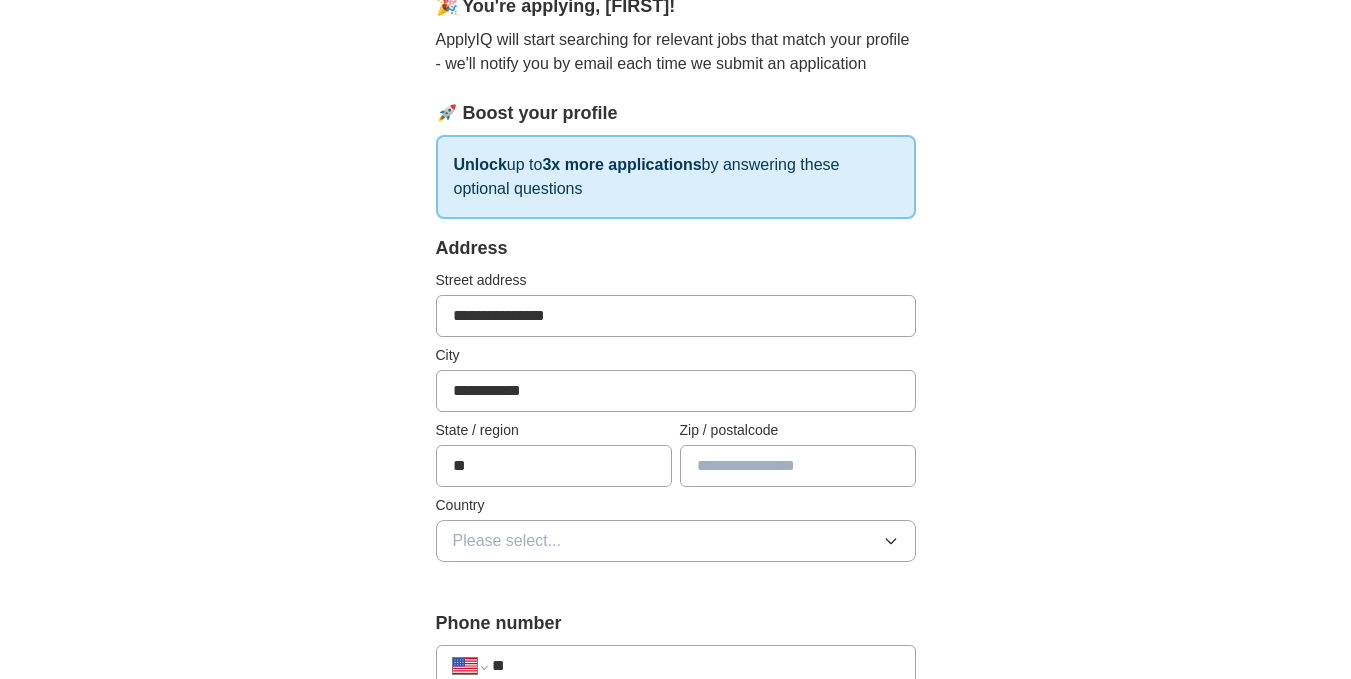type on "*****" 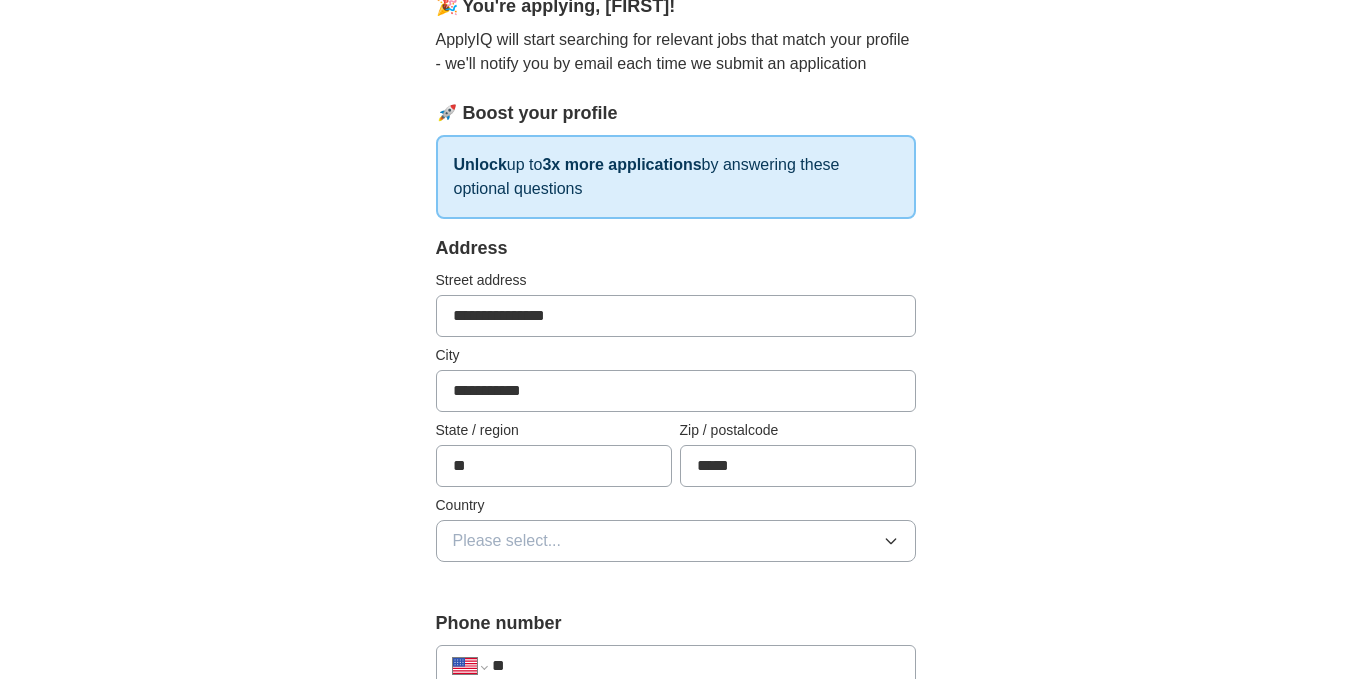 click on "**********" at bounding box center [676, 316] 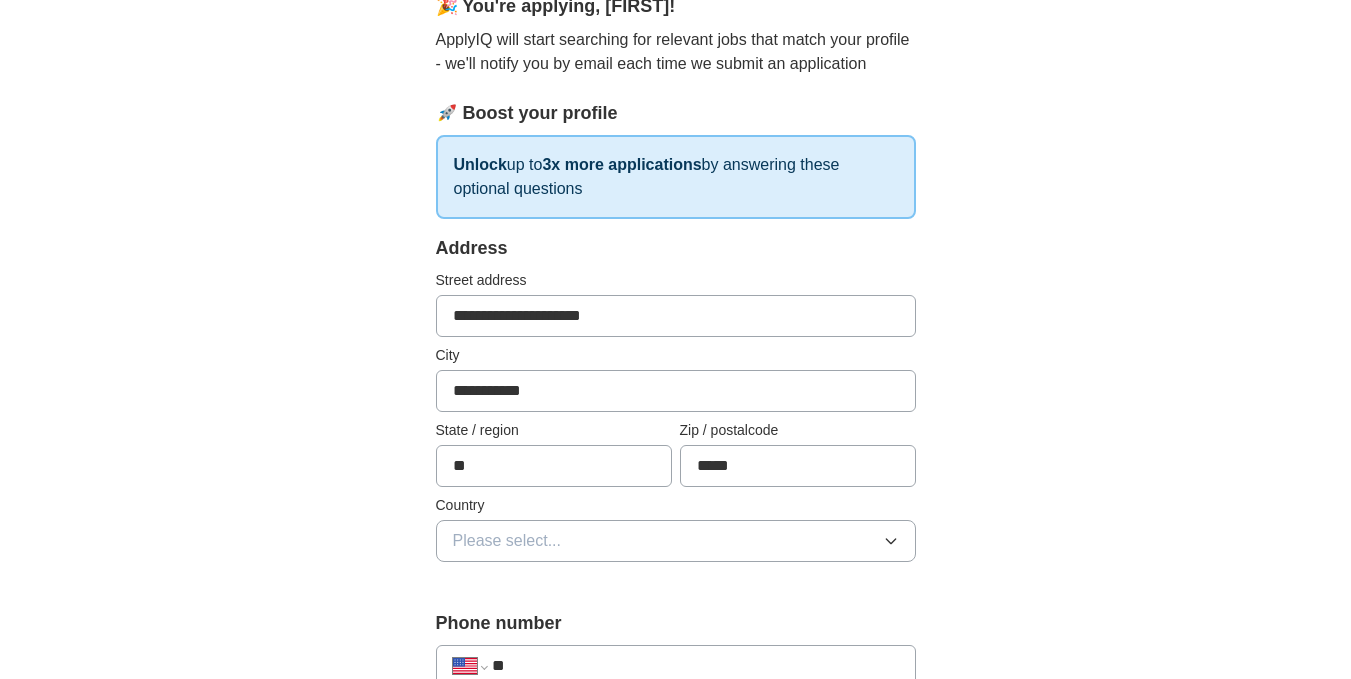 type on "**********" 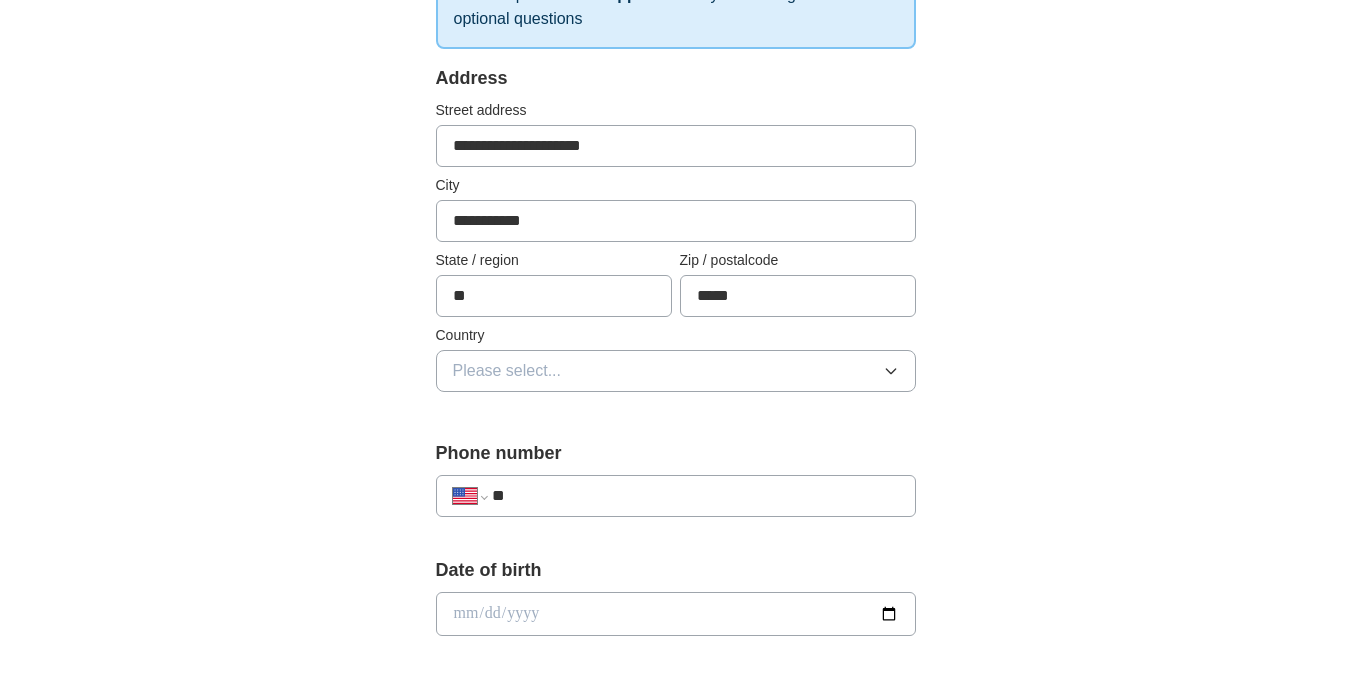 scroll, scrollTop: 400, scrollLeft: 0, axis: vertical 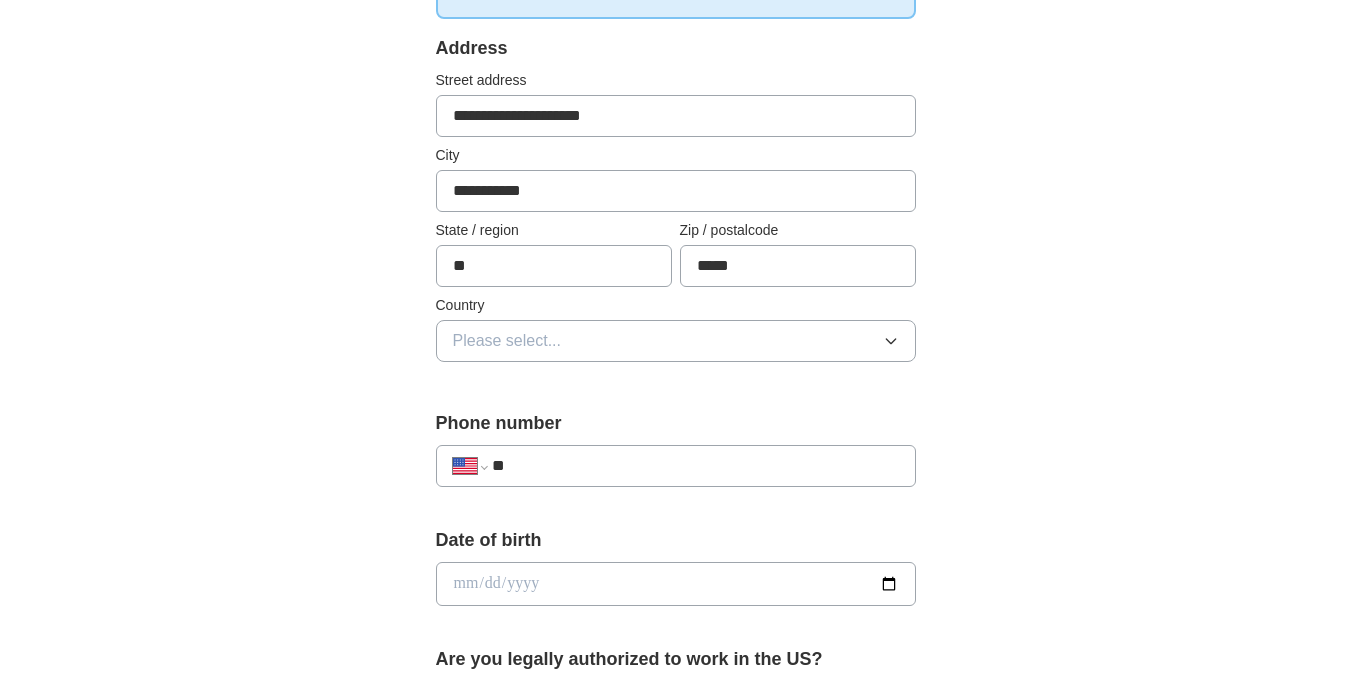 click on "Please select..." at bounding box center [507, 341] 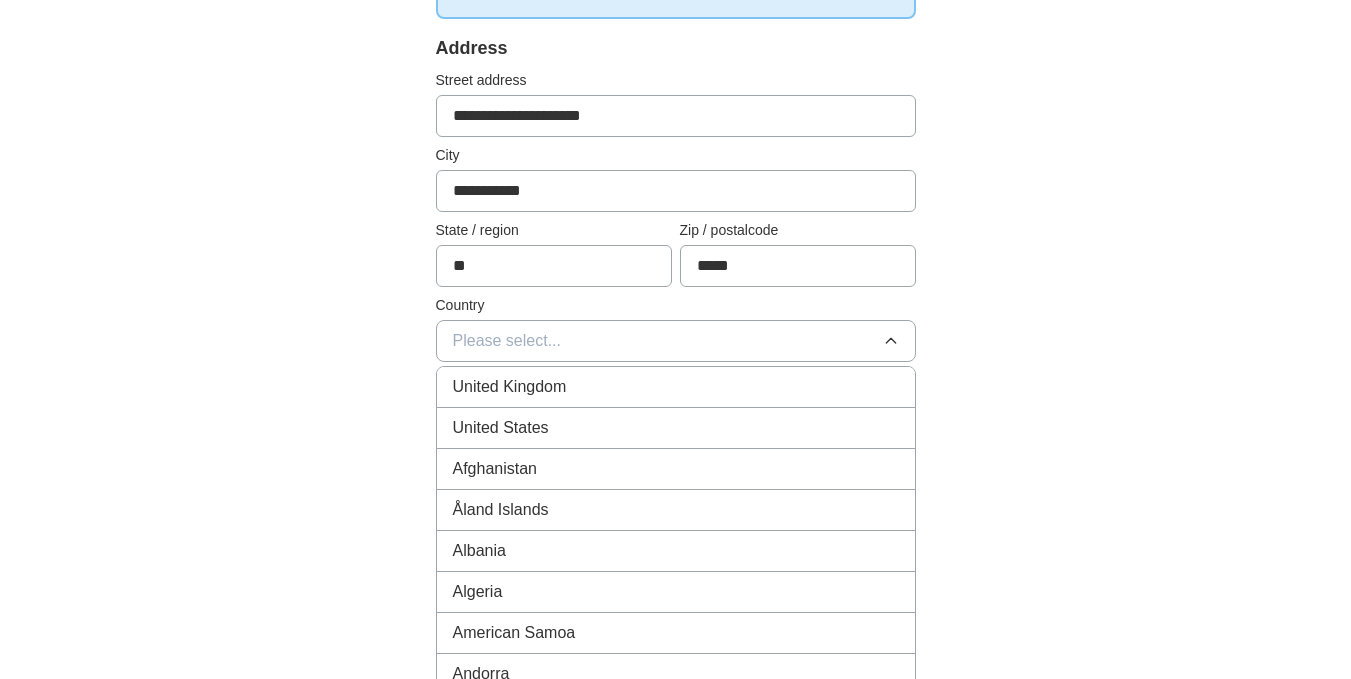 click on "United States" at bounding box center [501, 428] 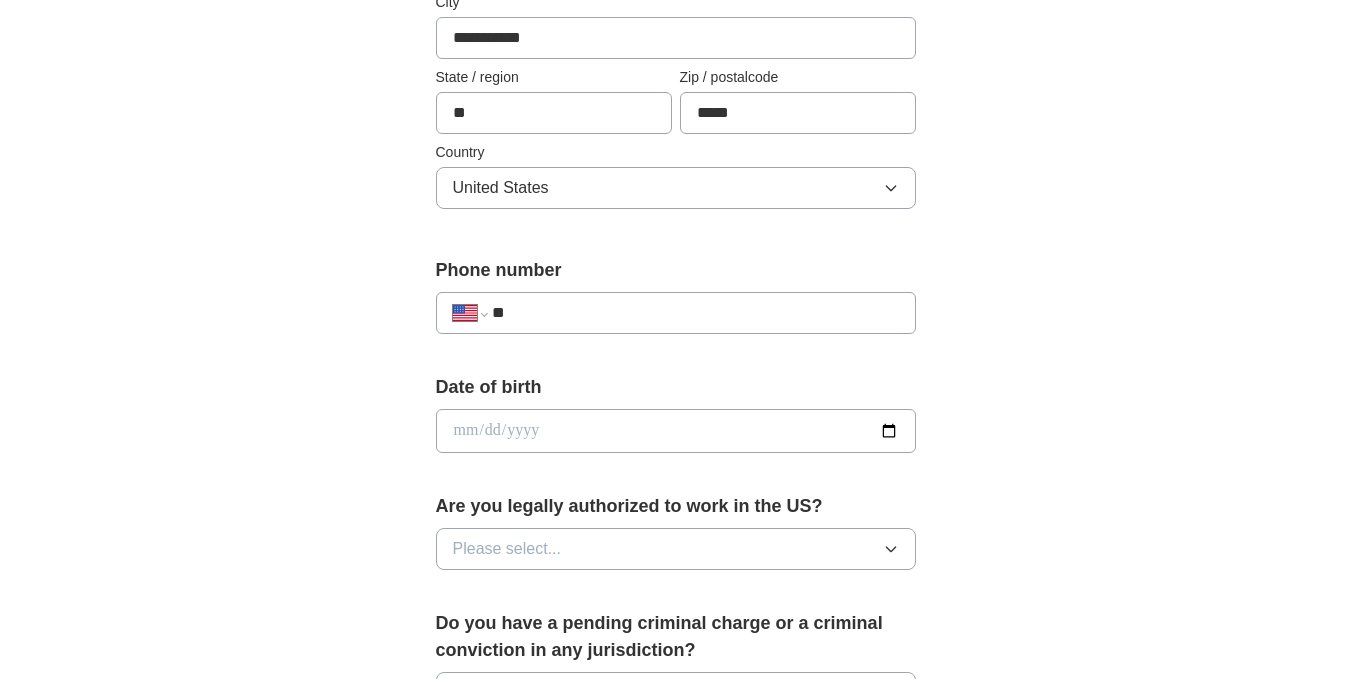 scroll, scrollTop: 600, scrollLeft: 0, axis: vertical 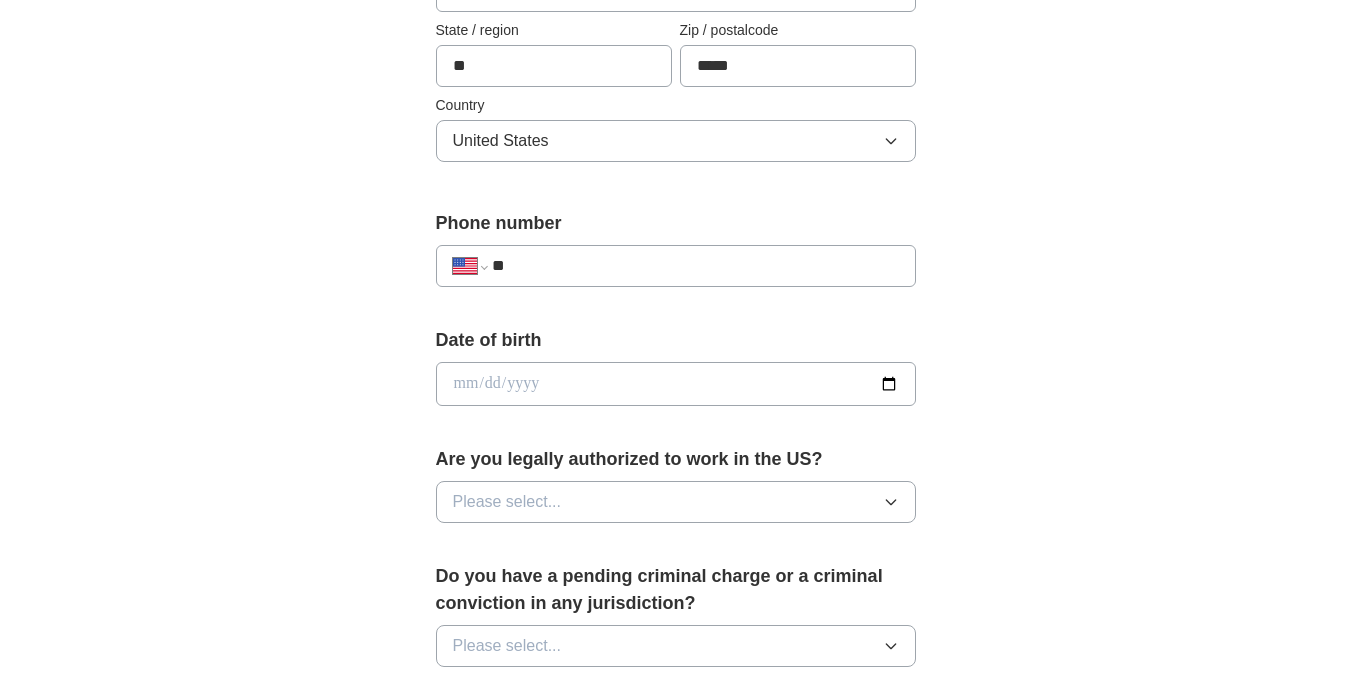 click on "**" at bounding box center [695, 266] 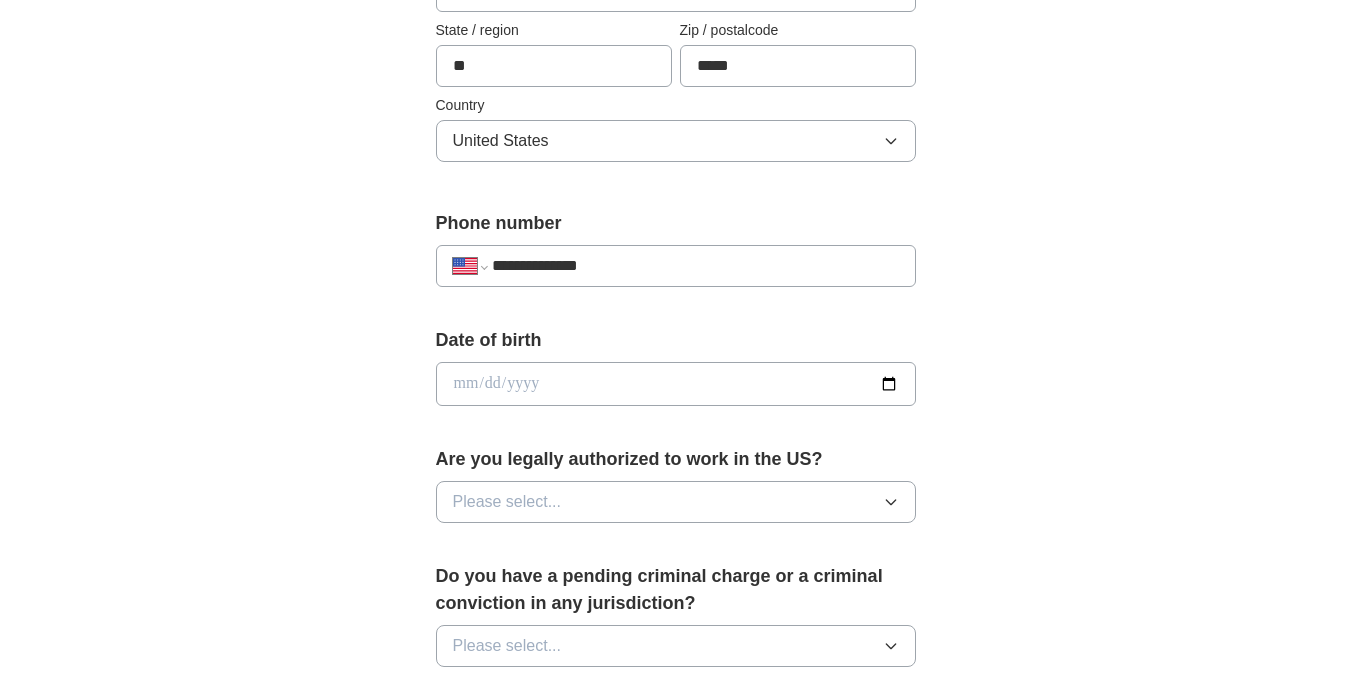 click on "**********" at bounding box center [695, 266] 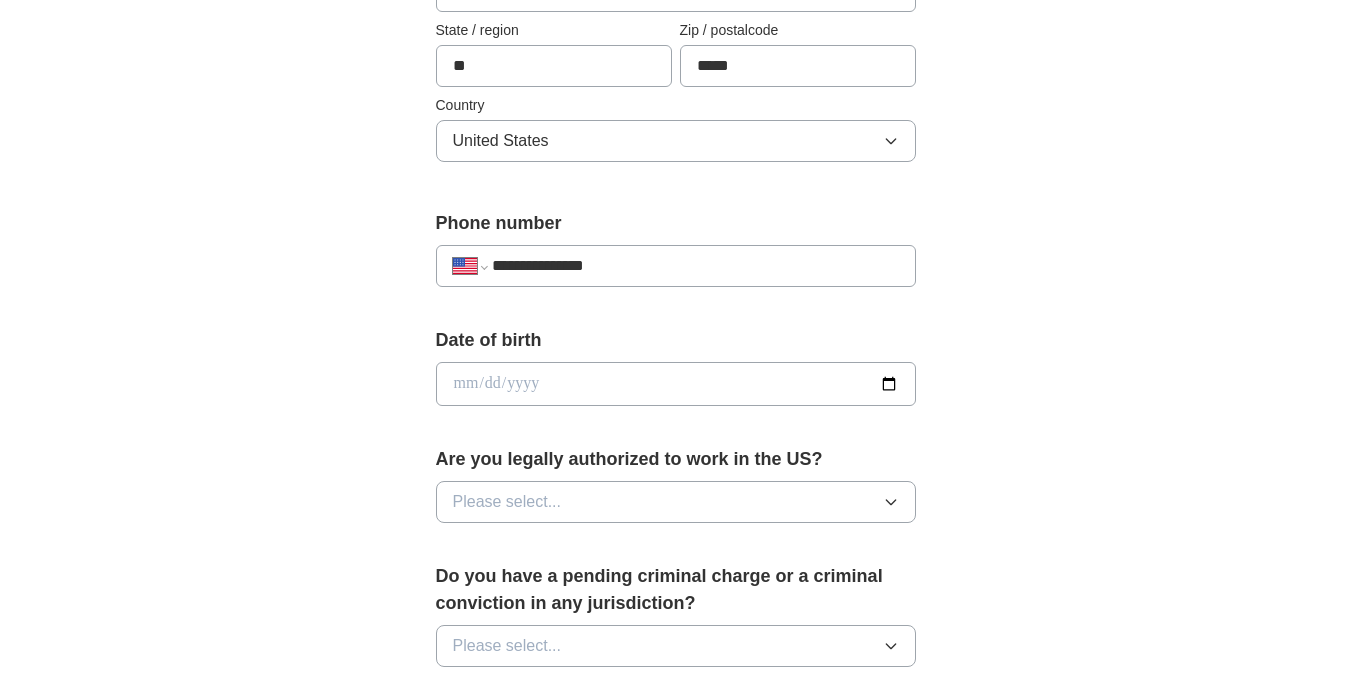 type on "**********" 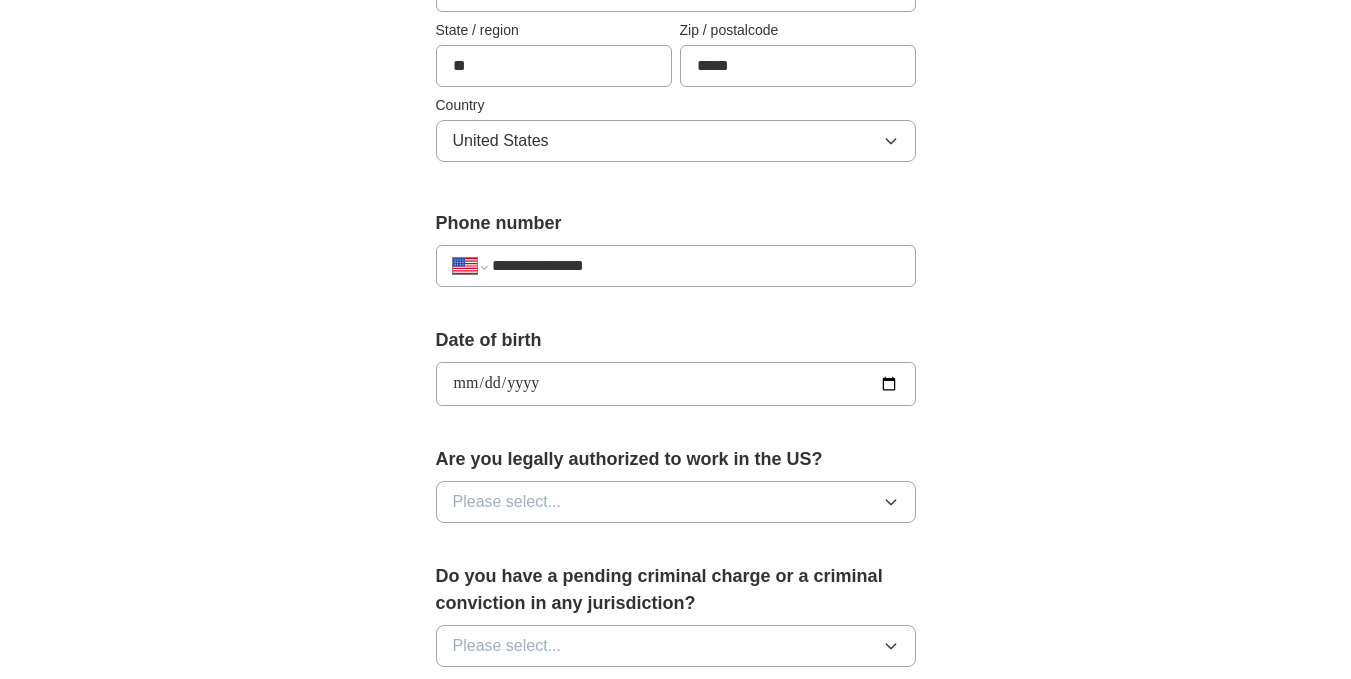 type on "**********" 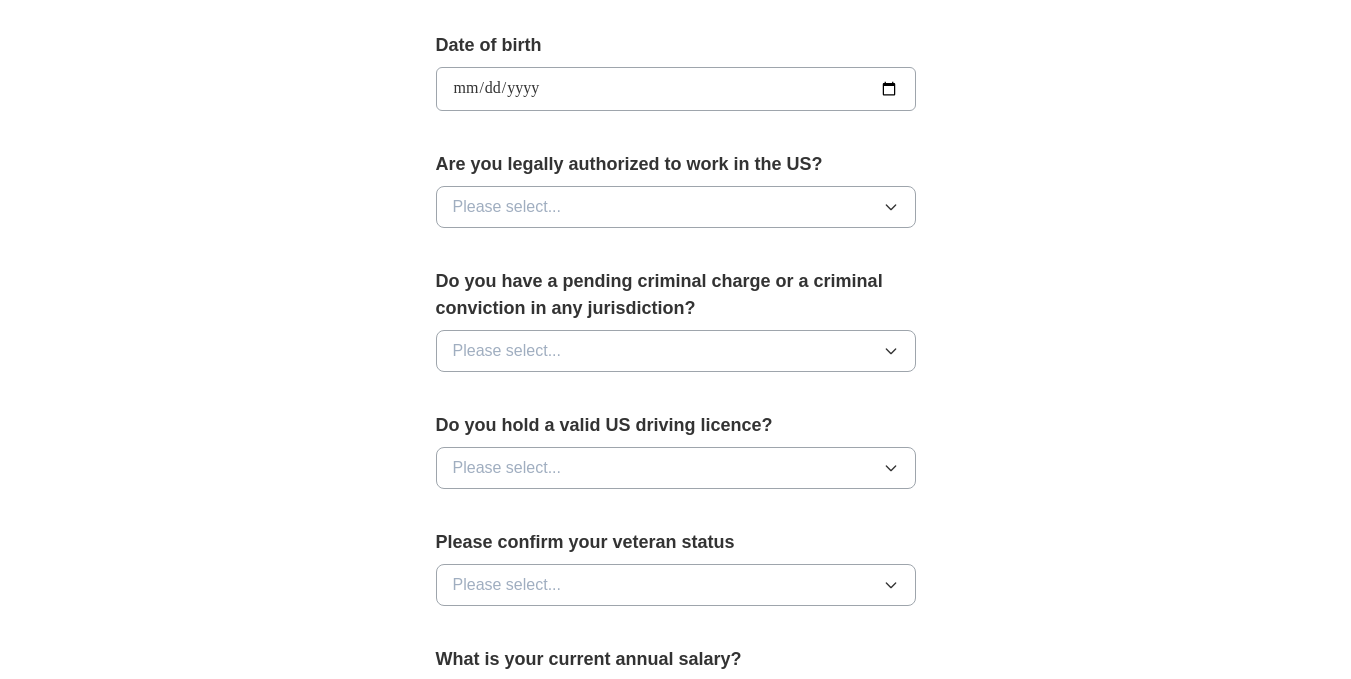 scroll, scrollTop: 900, scrollLeft: 0, axis: vertical 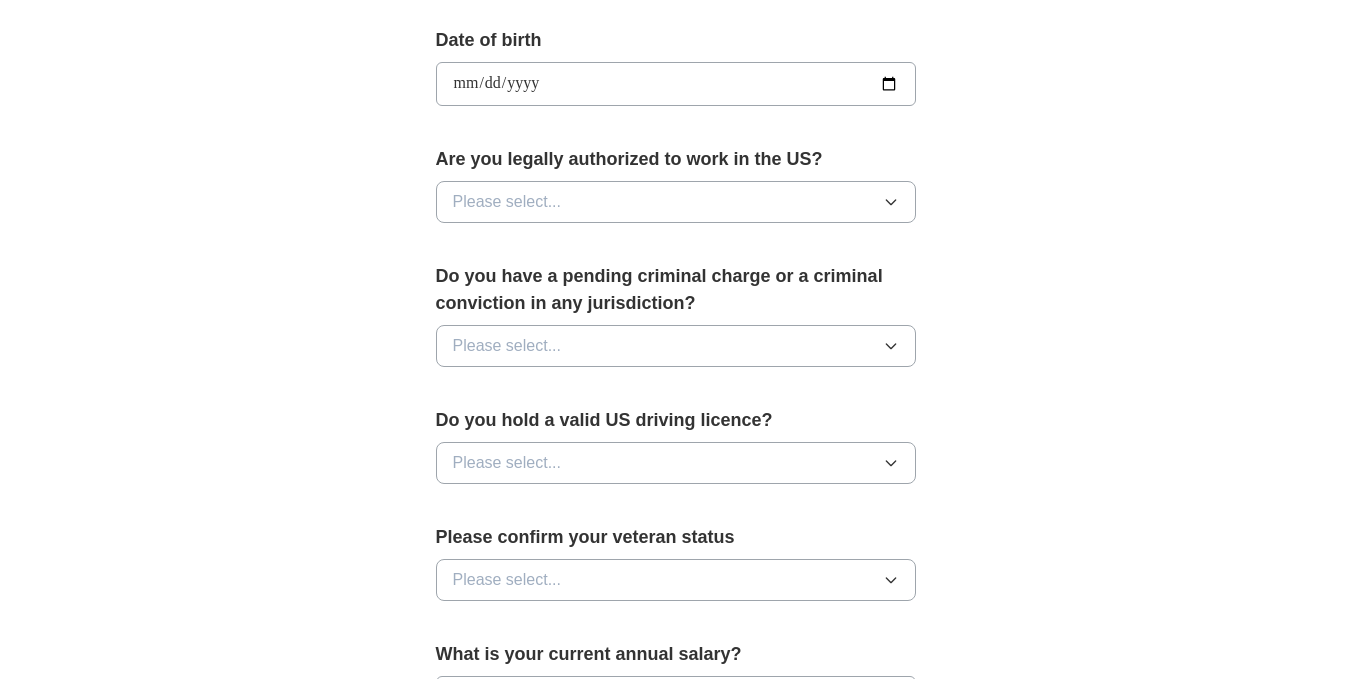 click on "Please select..." at bounding box center [507, 202] 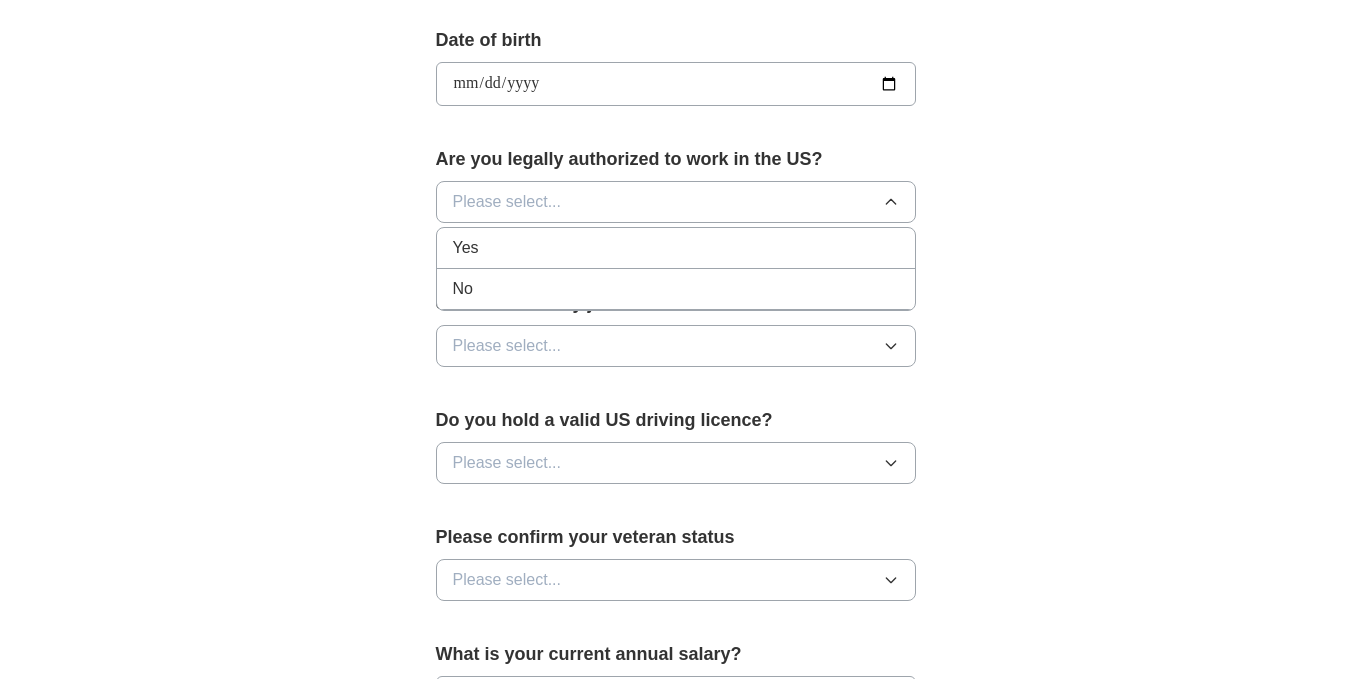 click on "Yes" at bounding box center (466, 248) 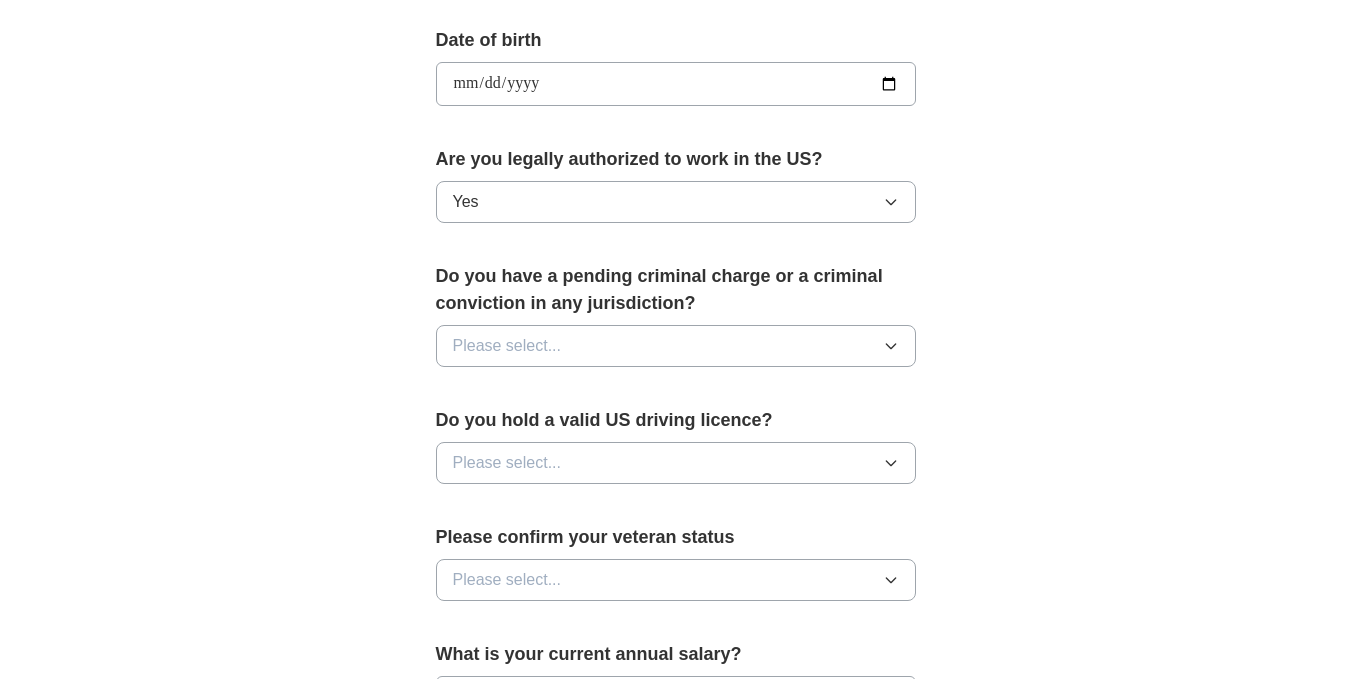 click on "Please select..." at bounding box center [507, 346] 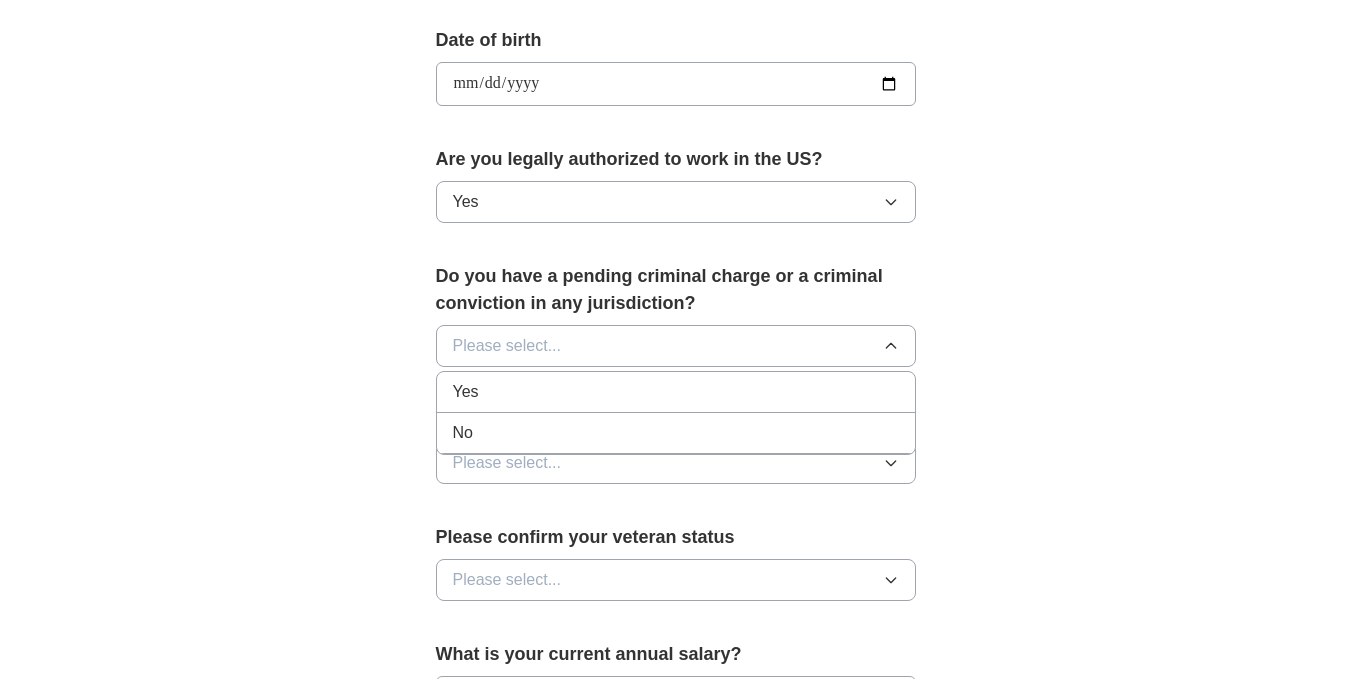 click on "No" at bounding box center (463, 433) 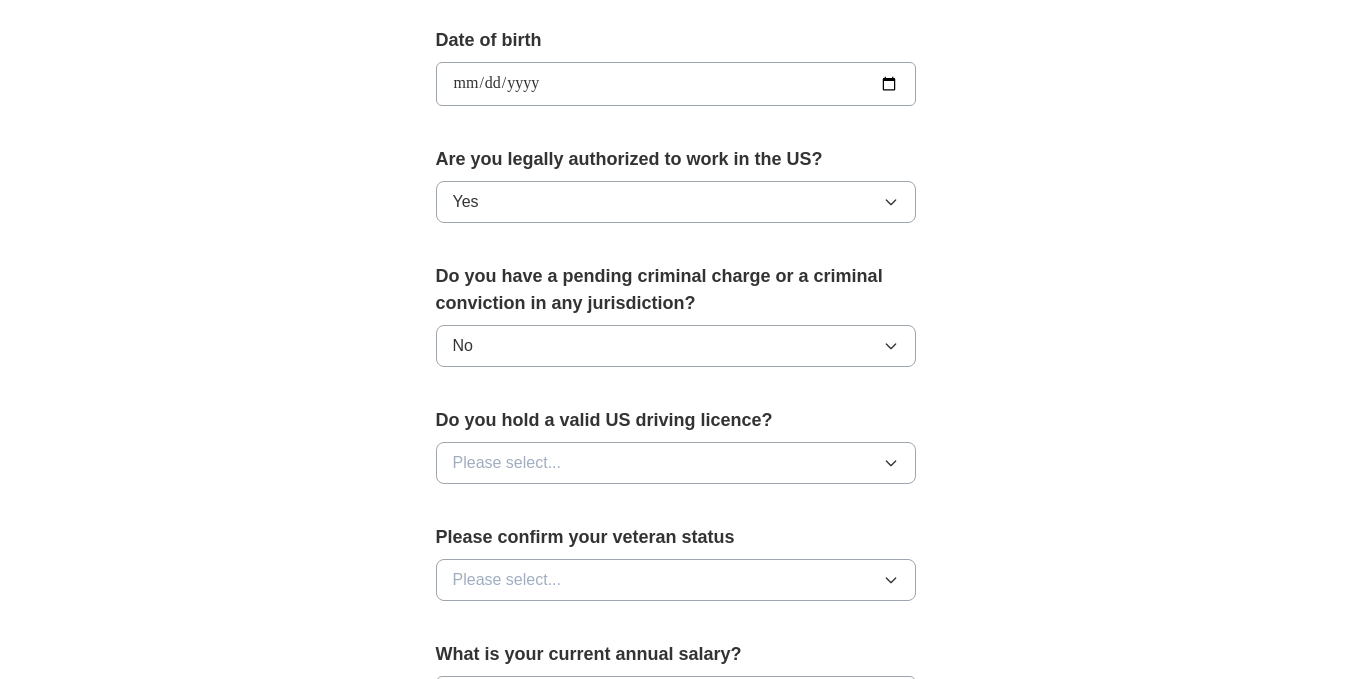 click on "Please select..." at bounding box center (507, 463) 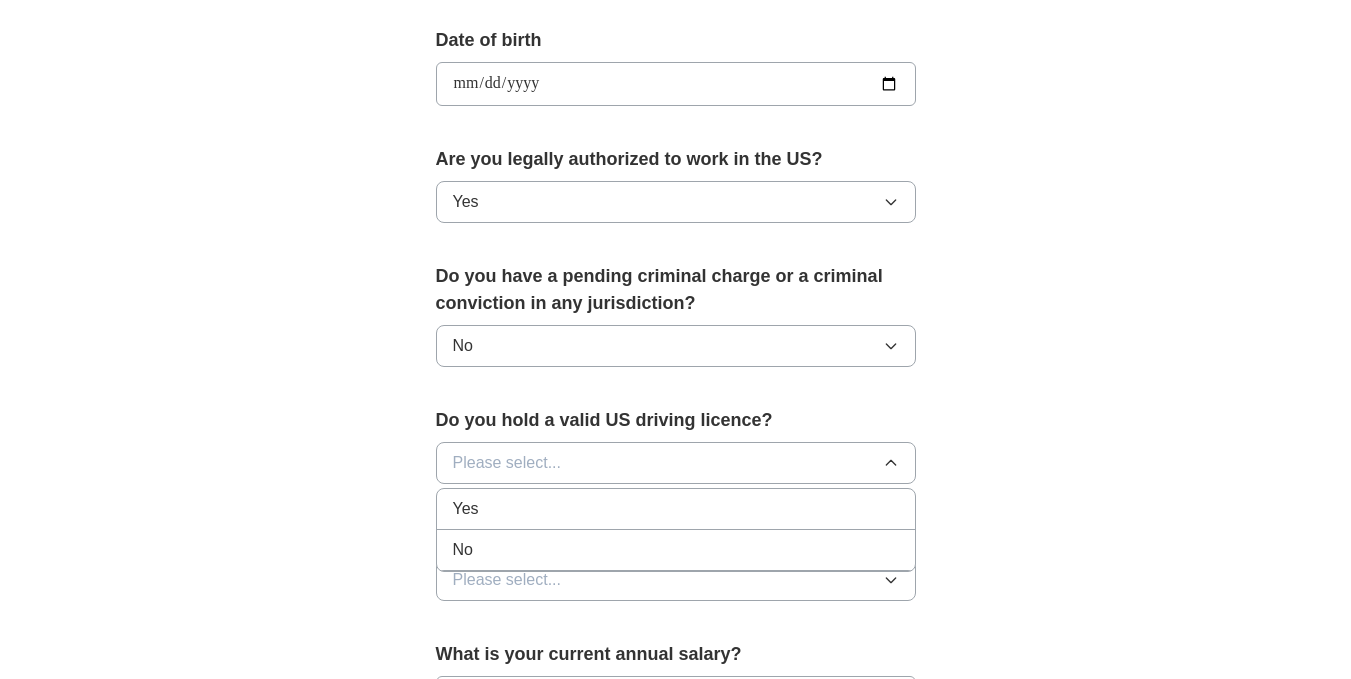 click on "Yes" at bounding box center [466, 509] 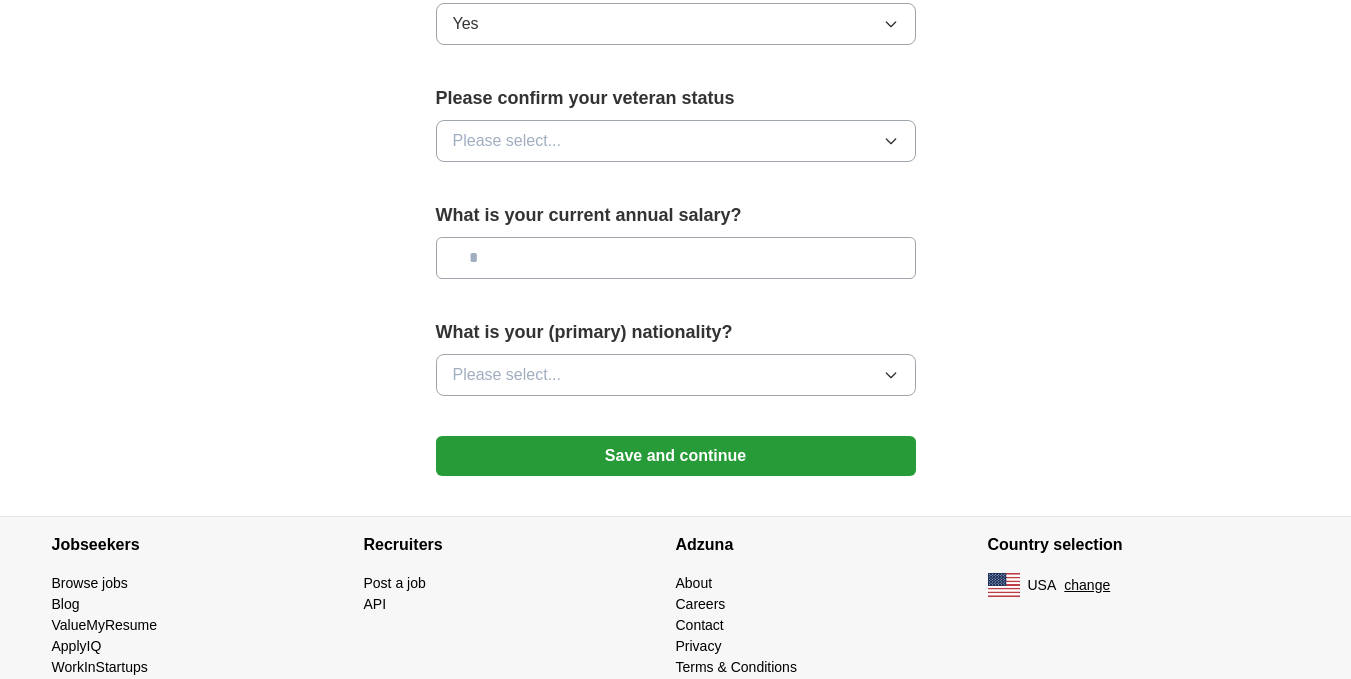 scroll, scrollTop: 1378, scrollLeft: 0, axis: vertical 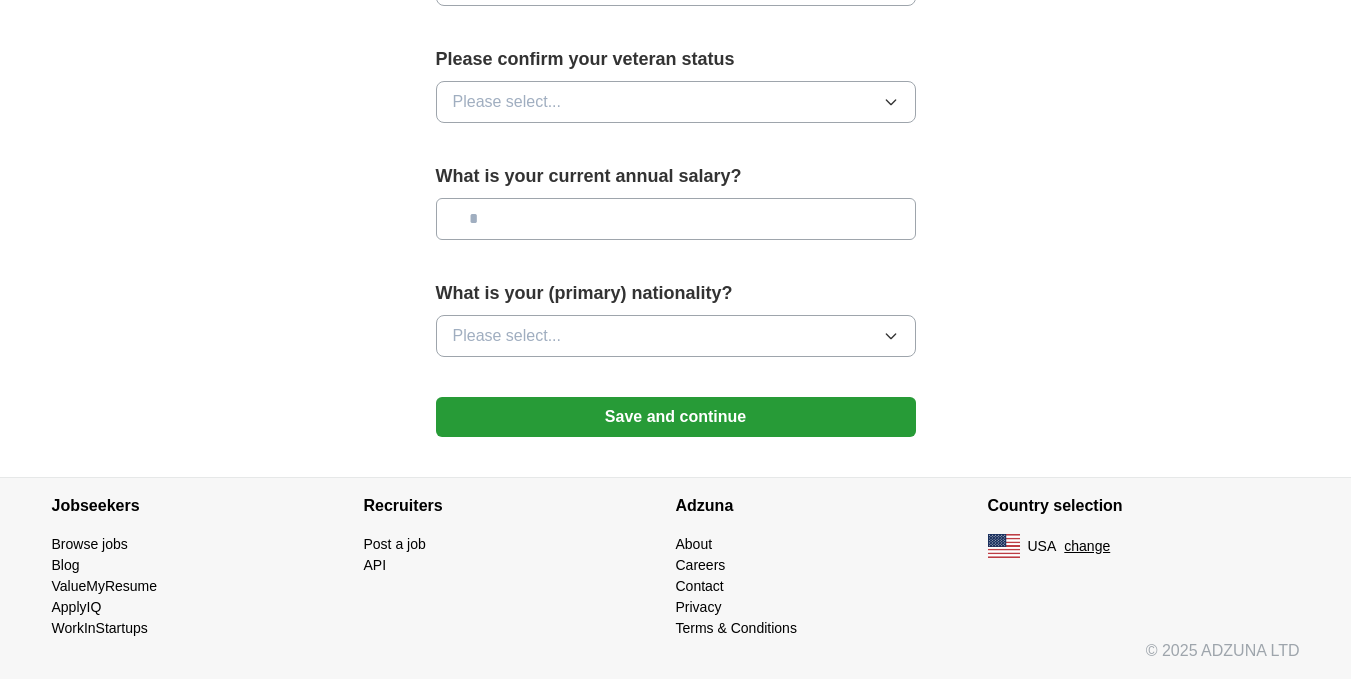 click on "Please select..." at bounding box center [507, 102] 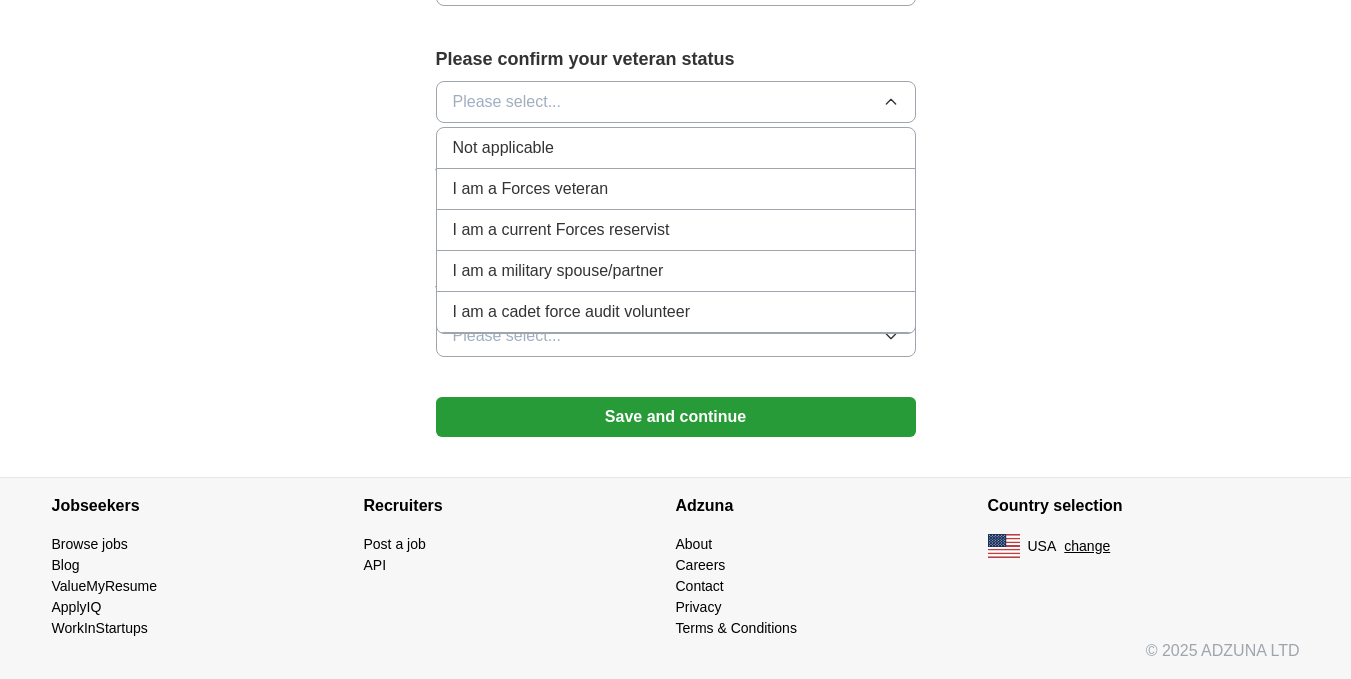 click on "I am a  Forces veteran" at bounding box center (676, 189) 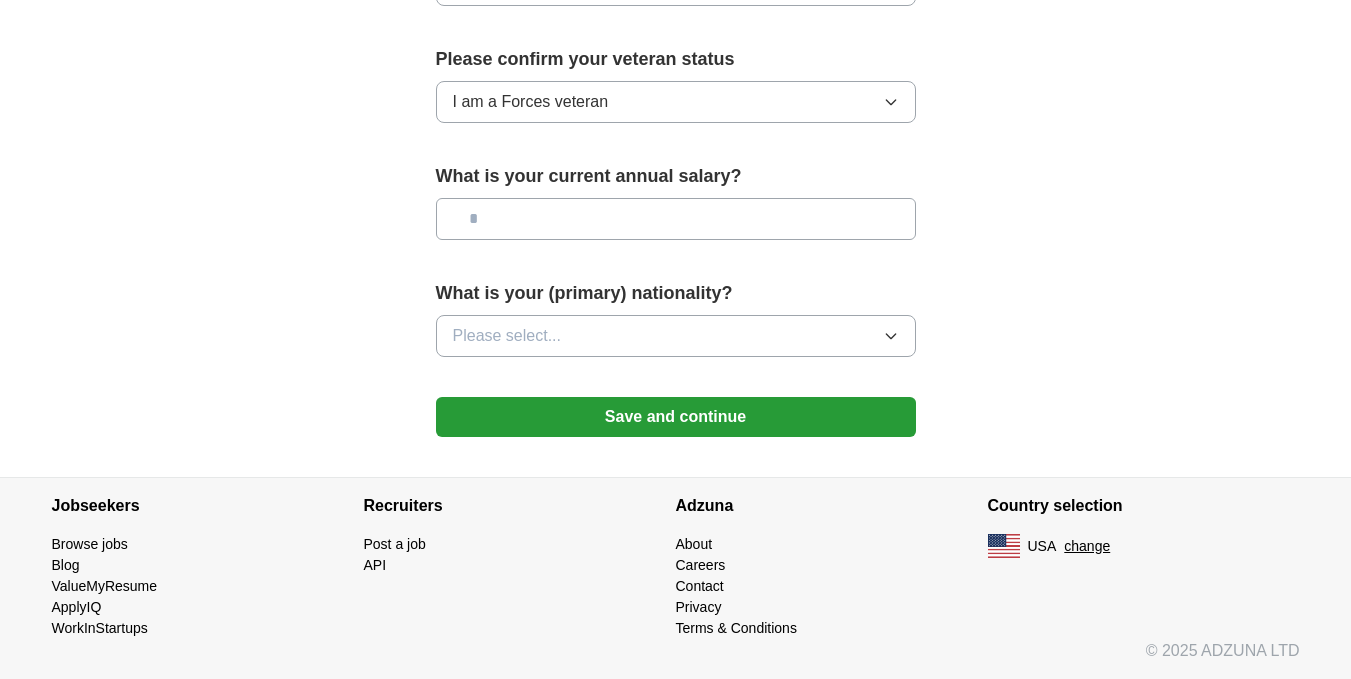 click at bounding box center (676, 219) 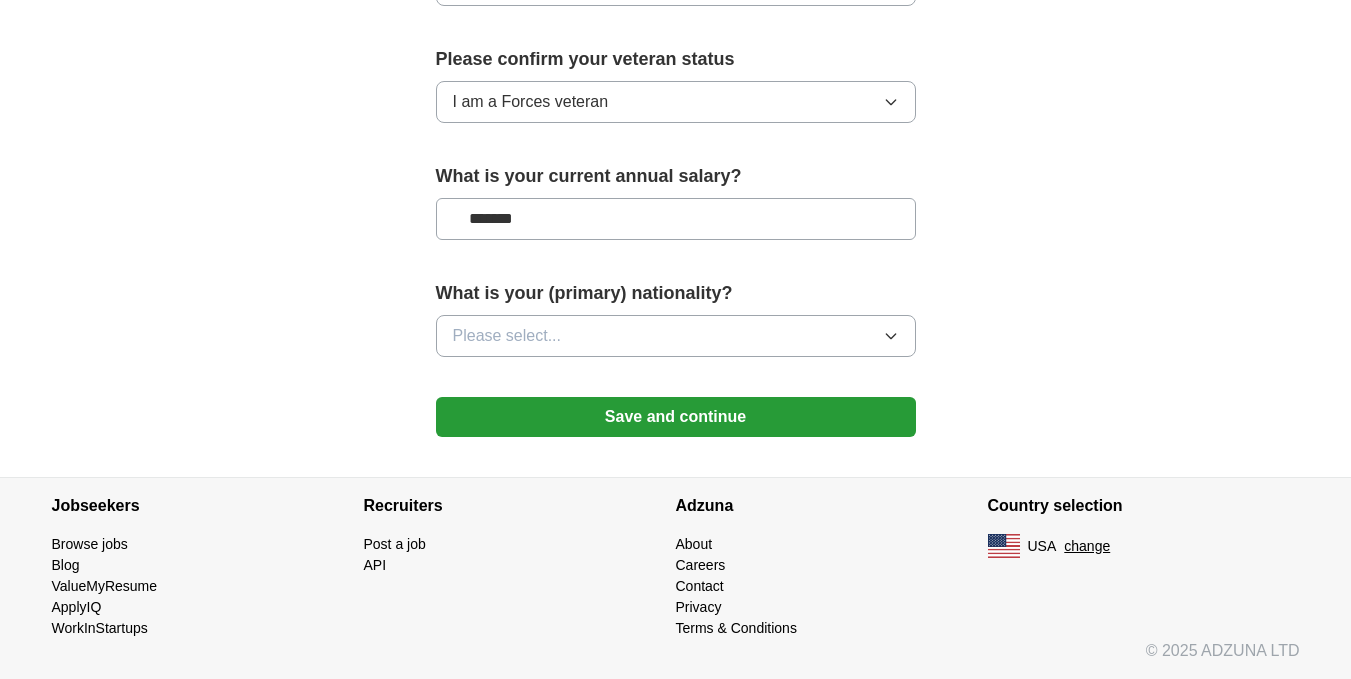 type on "*******" 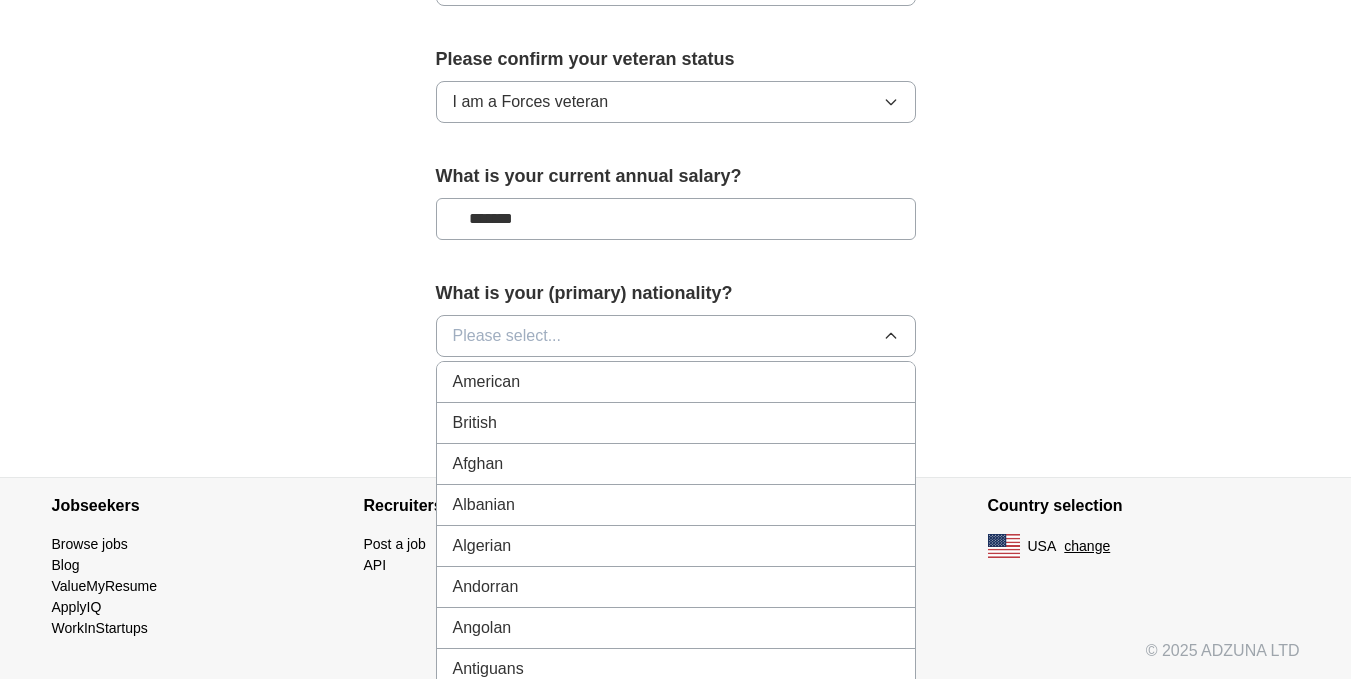 click on "American" at bounding box center (487, 382) 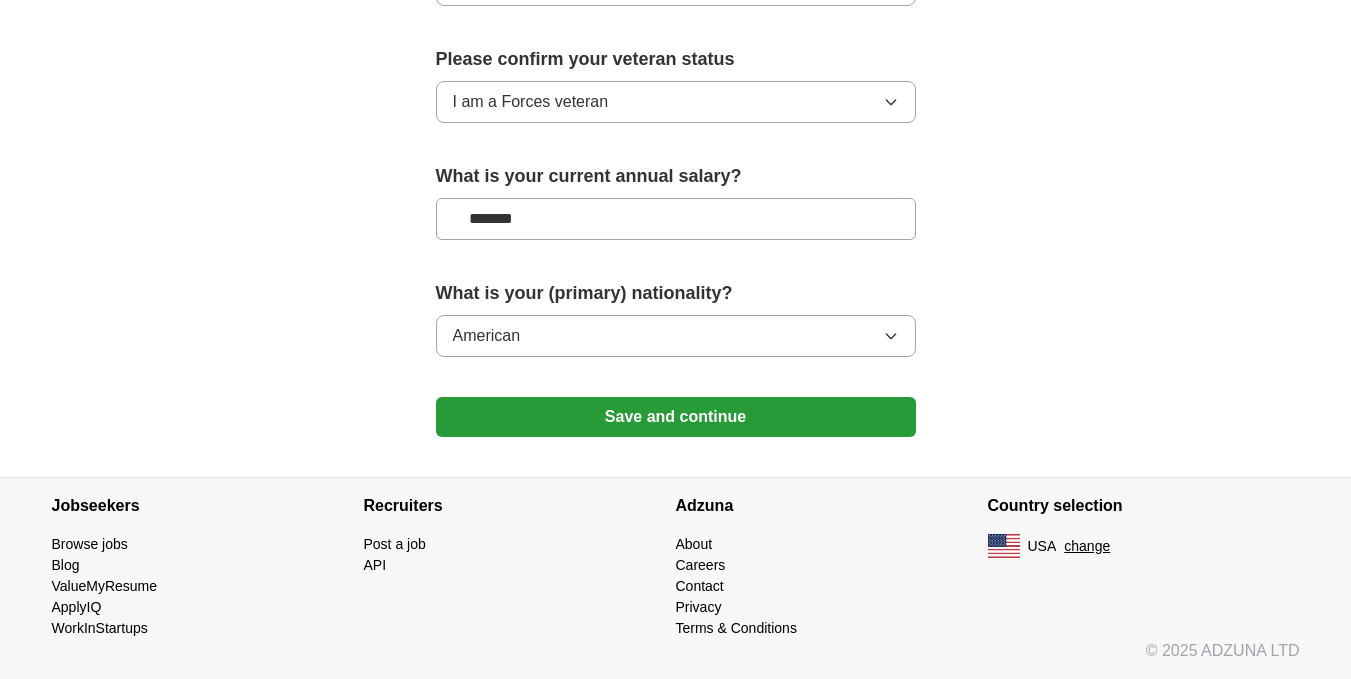 click on "Save and continue" at bounding box center (676, 417) 